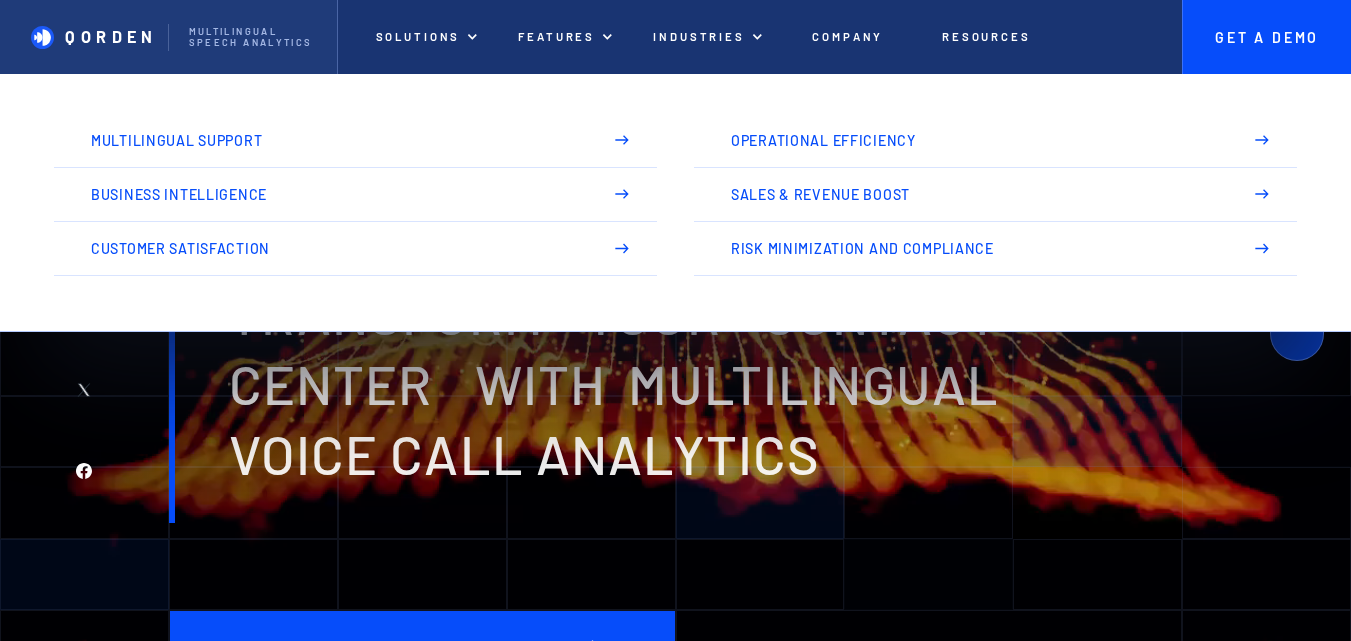 scroll, scrollTop: 0, scrollLeft: 0, axis: both 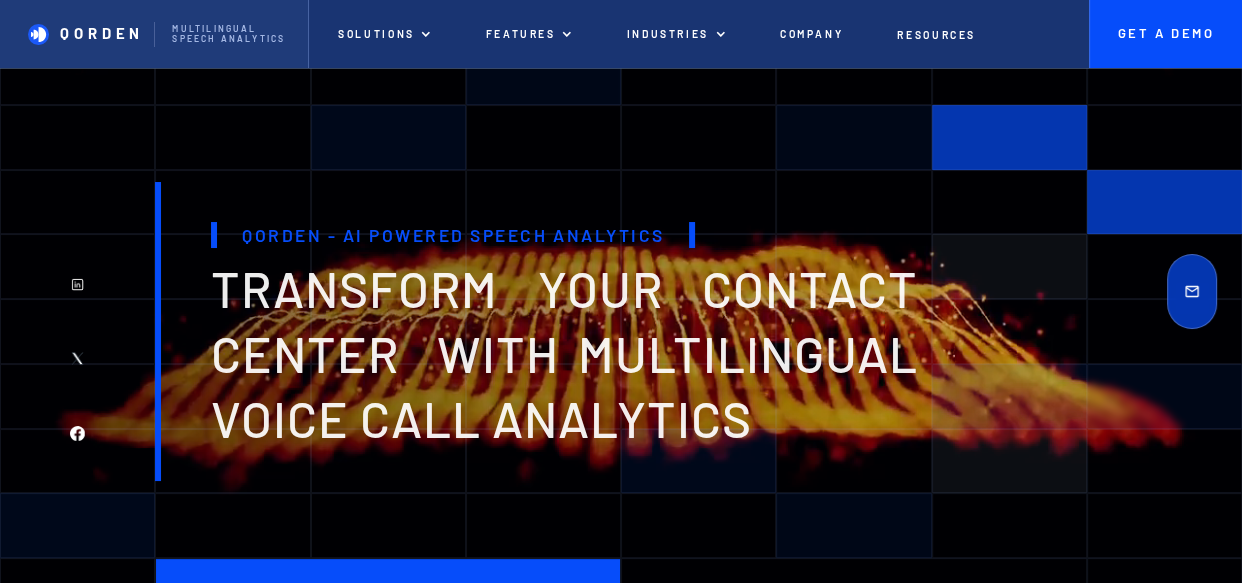 click on "transform your contact center  with multilingual voice Call analytics" at bounding box center [564, 352] 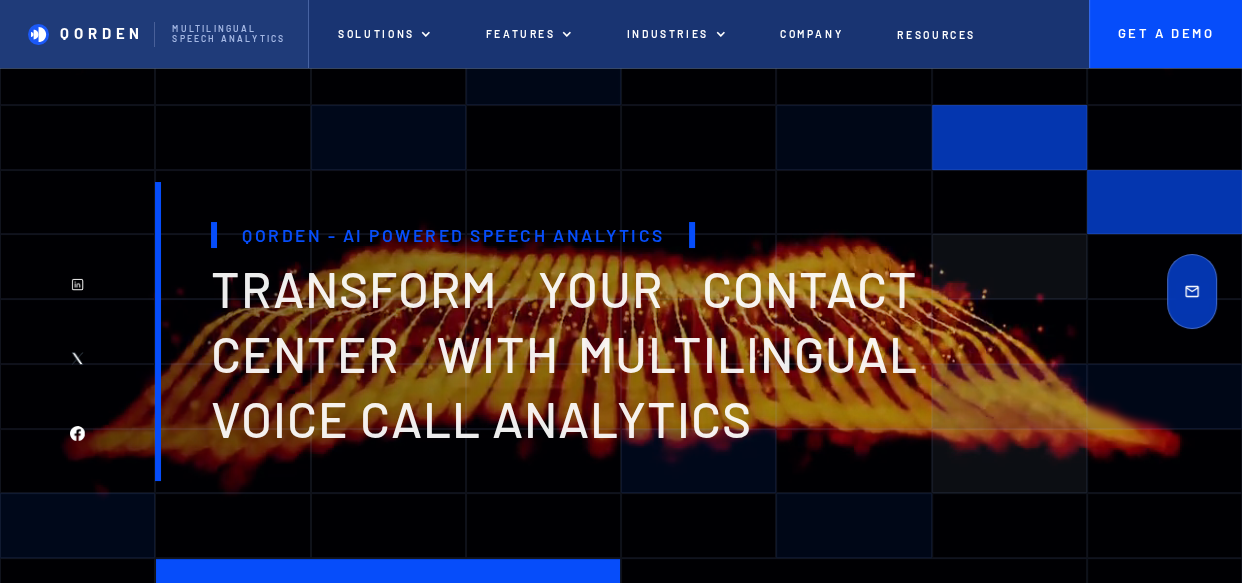 click on "Qorden - AI Powered Speech Analytics  transform your contact center  with multilingual voice Call analytics" at bounding box center [621, 331] 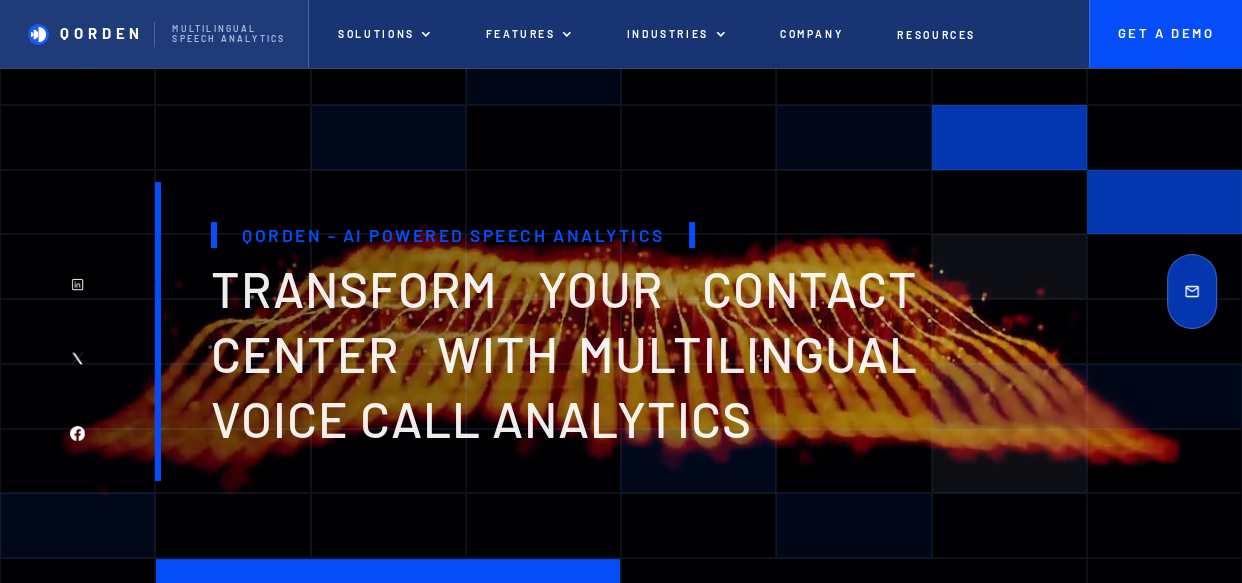 click on "Qorden - AI Powered Speech Analytics  transform your contact center  with multilingual voice Call analytics" at bounding box center (540, 331) 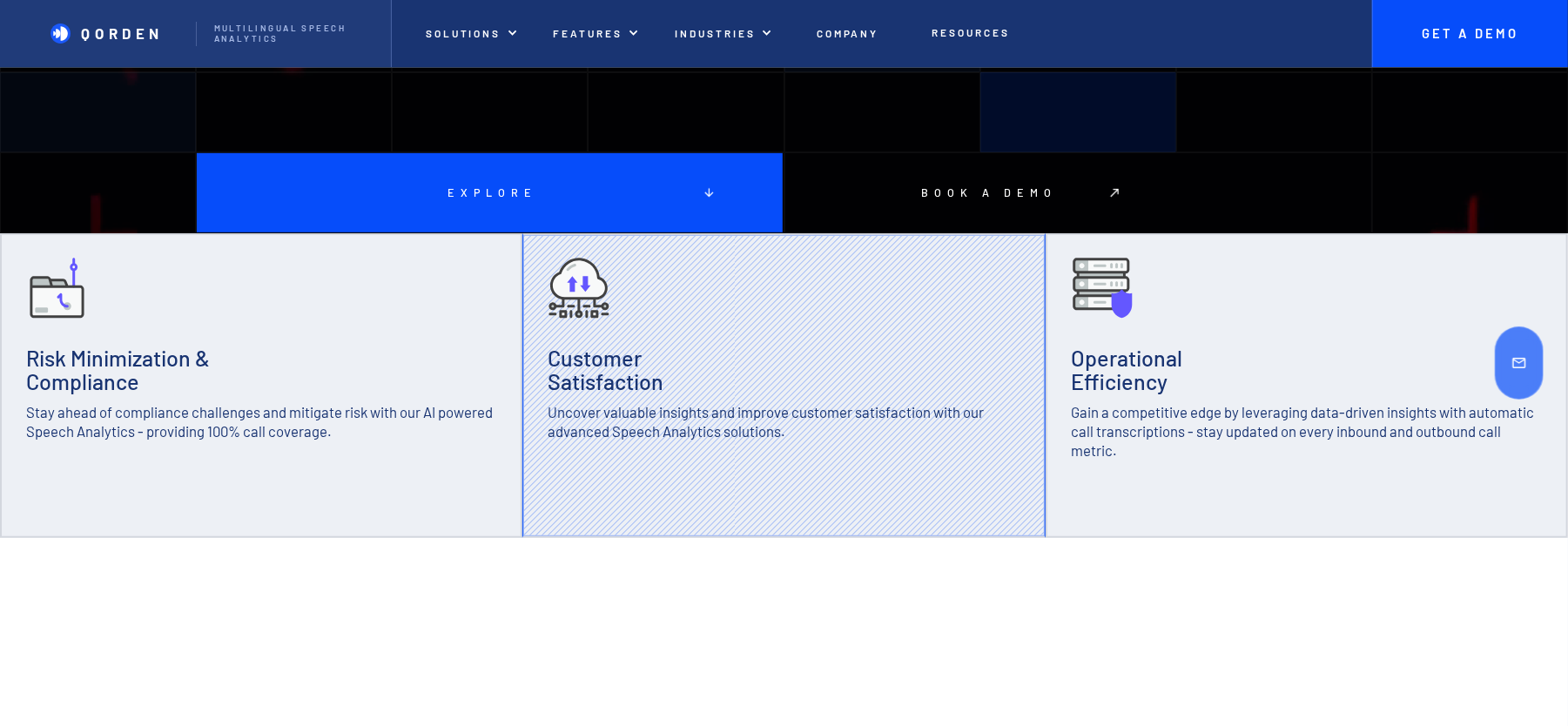 scroll, scrollTop: 580, scrollLeft: 0, axis: vertical 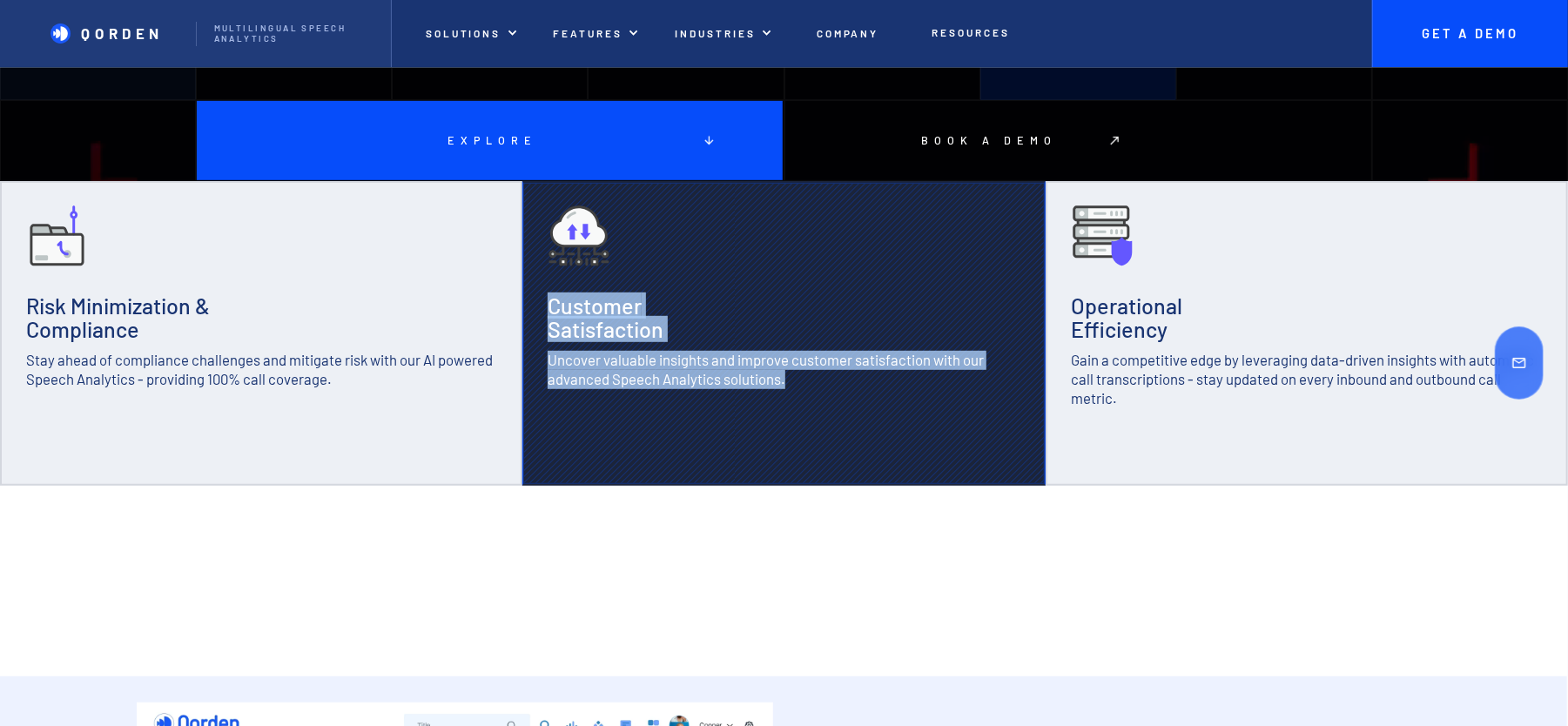 drag, startPoint x: 687, startPoint y: 324, endPoint x: 646, endPoint y: 332, distance: 41.773197 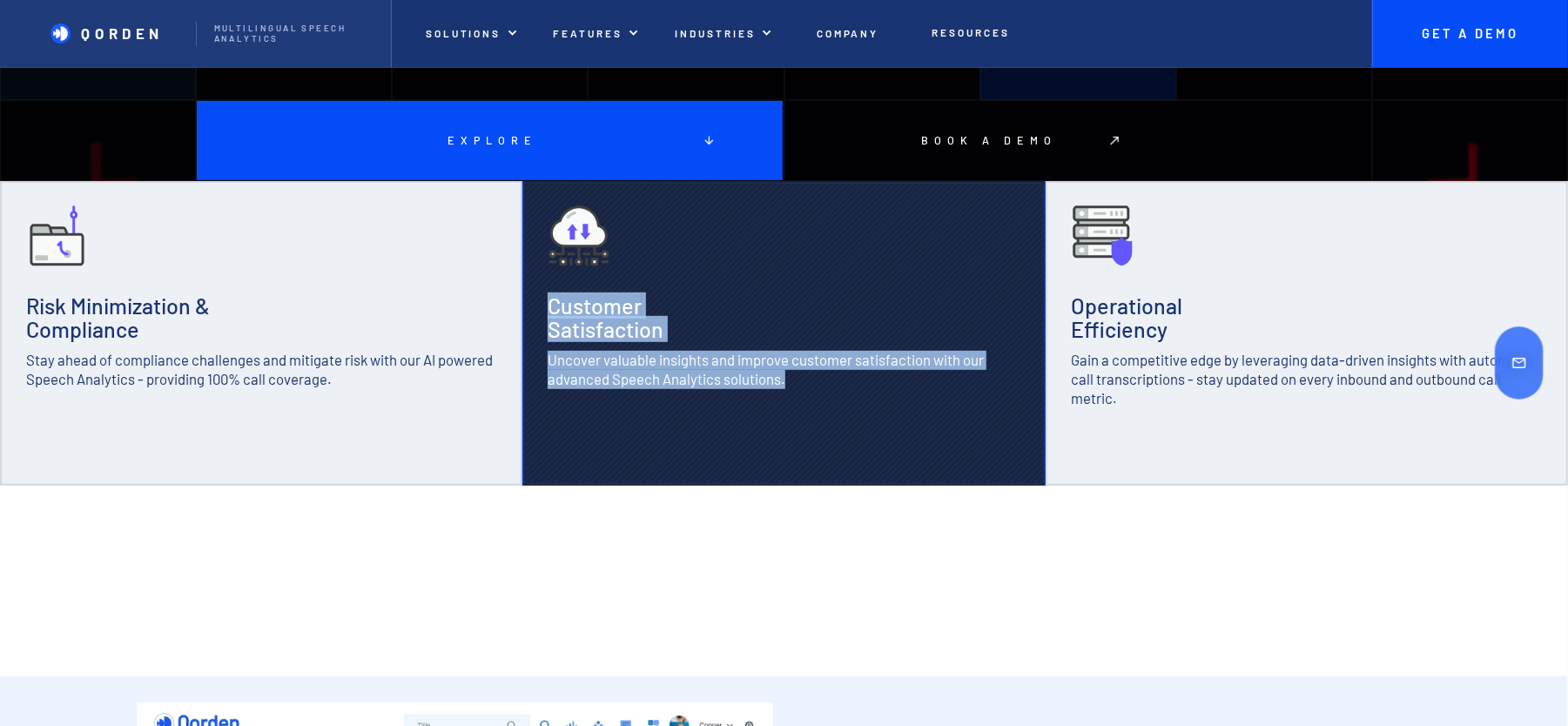 click on "Customer  Satisfaction Uncover valuable insights and improve customer satisfaction with our advanced Speech Analytics solutions." at bounding box center (784, 333) 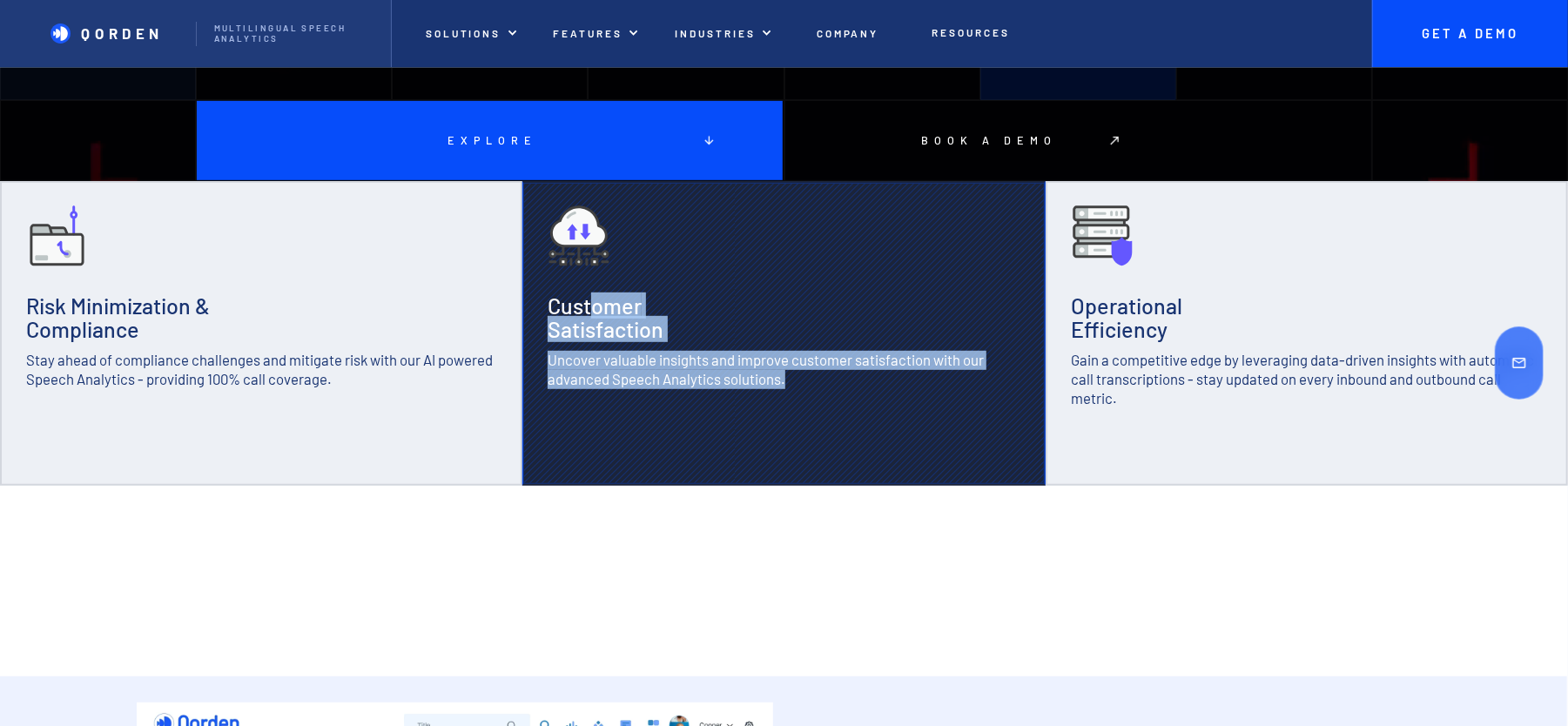 click at bounding box center (784, 333) 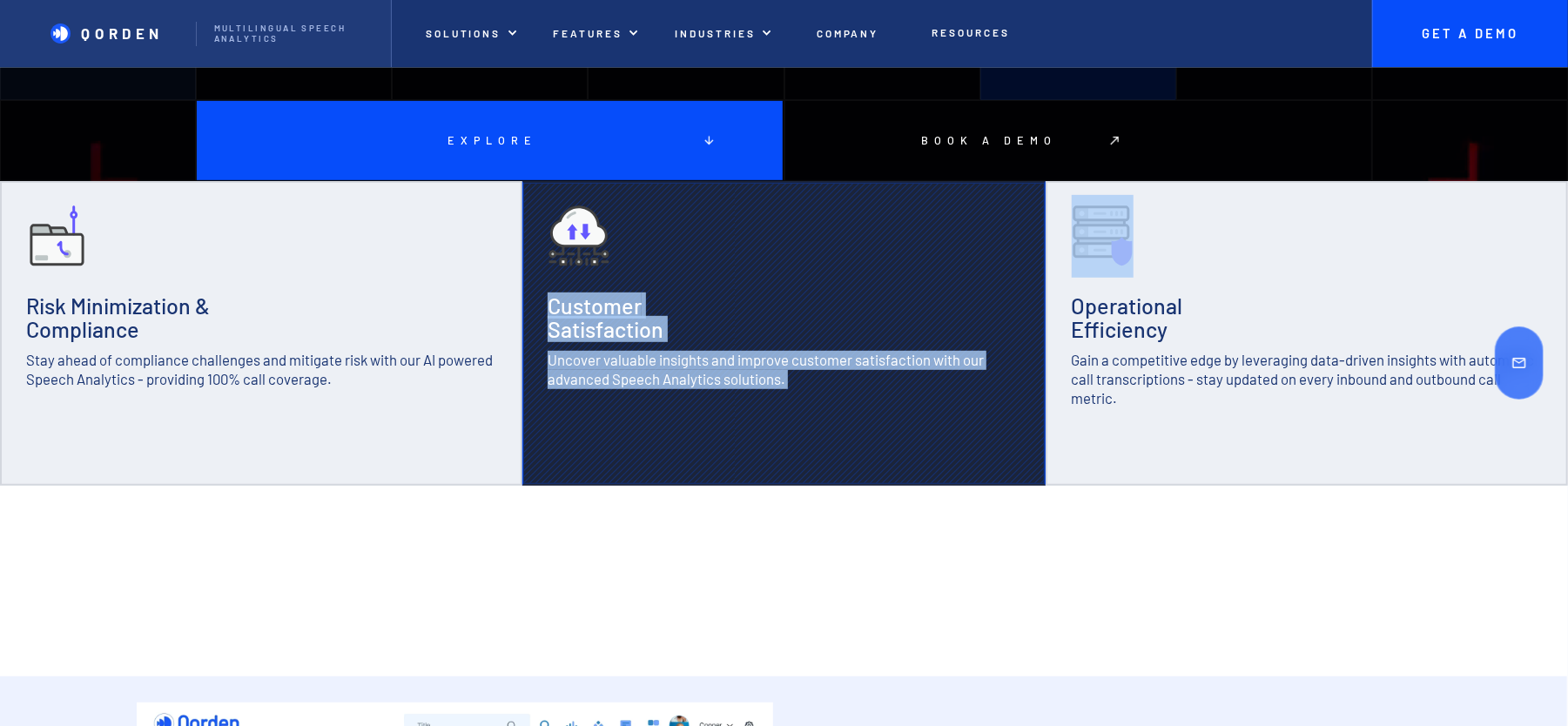 drag, startPoint x: 680, startPoint y: 348, endPoint x: 551, endPoint y: 326, distance: 130.86252 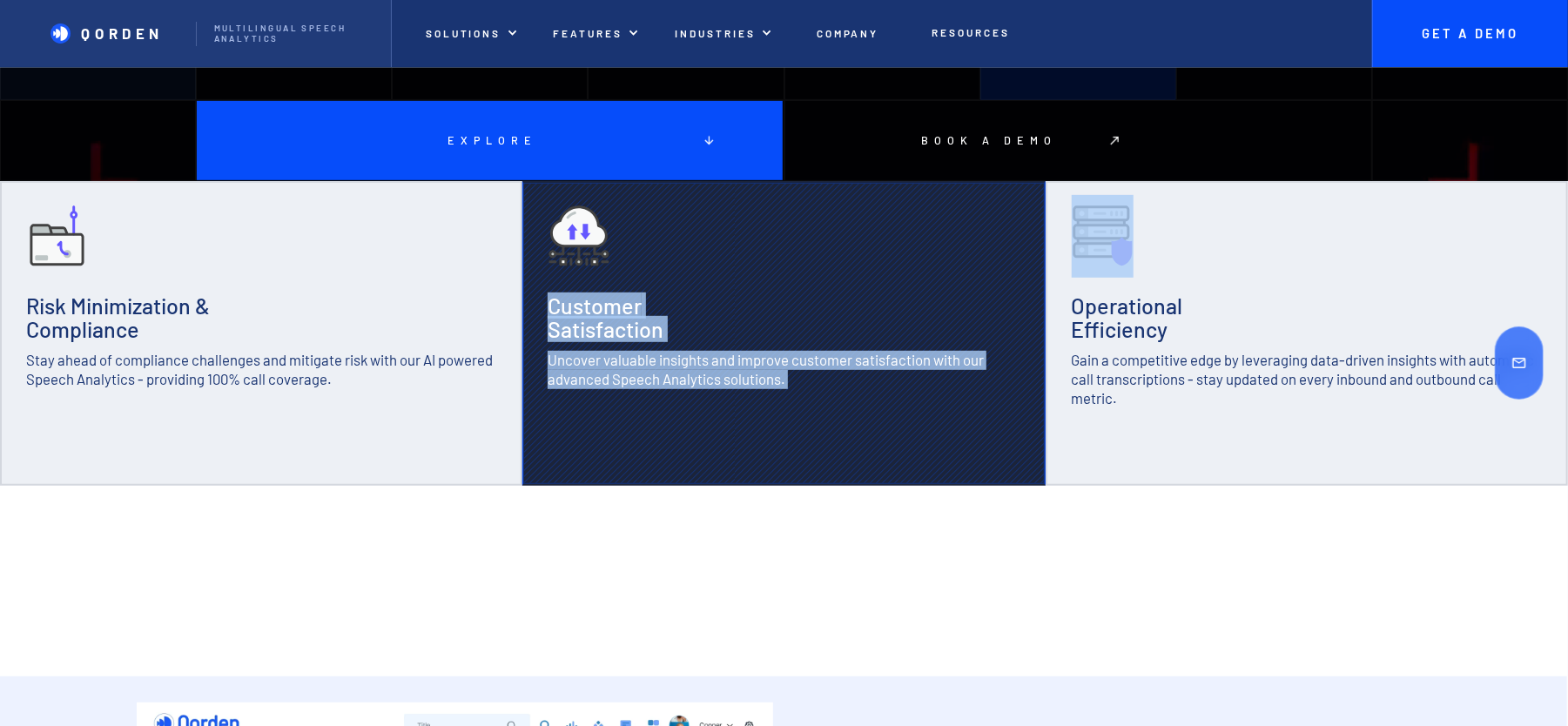 click on "Customer  Satisfaction Uncover valuable insights and improve customer satisfaction with our advanced Speech Analytics solutions." at bounding box center [784, 333] 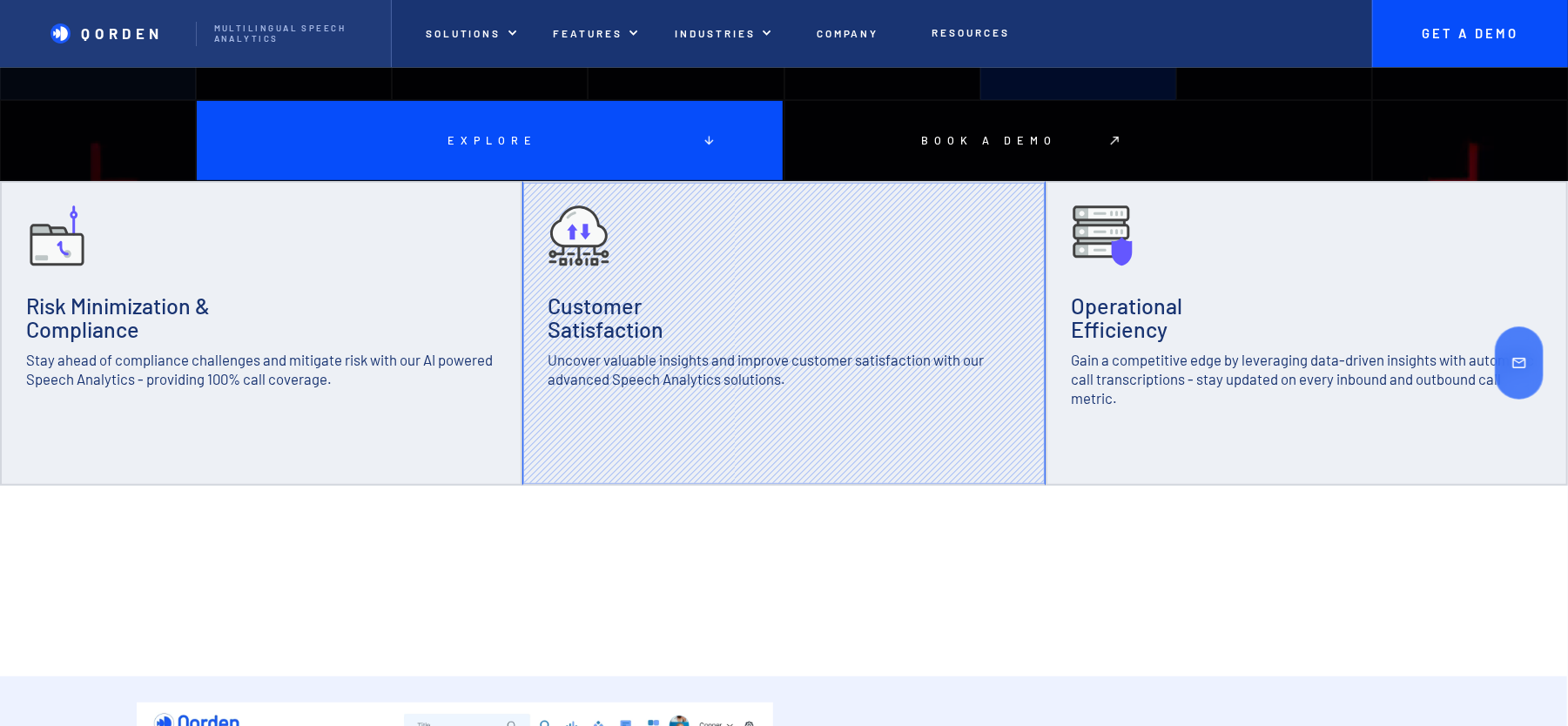 click on "Qorden - AI Powered Speech Analytics  transform your contact center  with multilingual voice Call analytics Book a DEMO Explore Book a demo Risk Minimization &  Compliance Stay ahead of compliance challenges and mitigate risk with our AI powered Speech Analytics - providing 100% call coverage. Customer  Satisfaction Uncover valuable insights and improve customer satisfaction with our advanced Speech Analytics solutions. Operational  Efficiency Gain a competitive edge by leveraging data-driven insights with automatic call transcriptions - stay updated on every inbound and outbound call metric.  REAL-TIME QUALITY ASSURANCE Customer Satisfaction in Real-Time Revolutionize your customer experience with real-time call insights from our cutting-edge AI backed technology, enabling: Advanced semantic analysis to gauge customer interactions in real-time Live feedback and alerts to help you respond to customer needs immediately Equip agents with words and phrases synchronous with stellar customer service Learn More" at bounding box center (784, 3119) 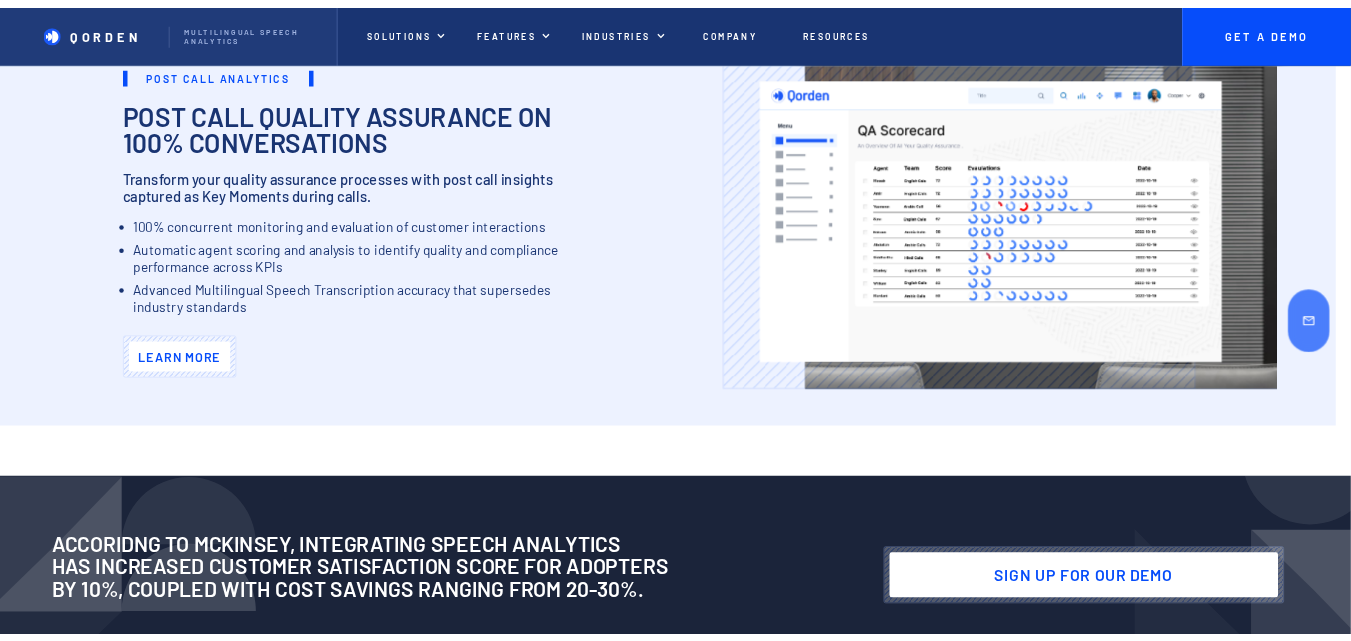 scroll, scrollTop: 2000, scrollLeft: 0, axis: vertical 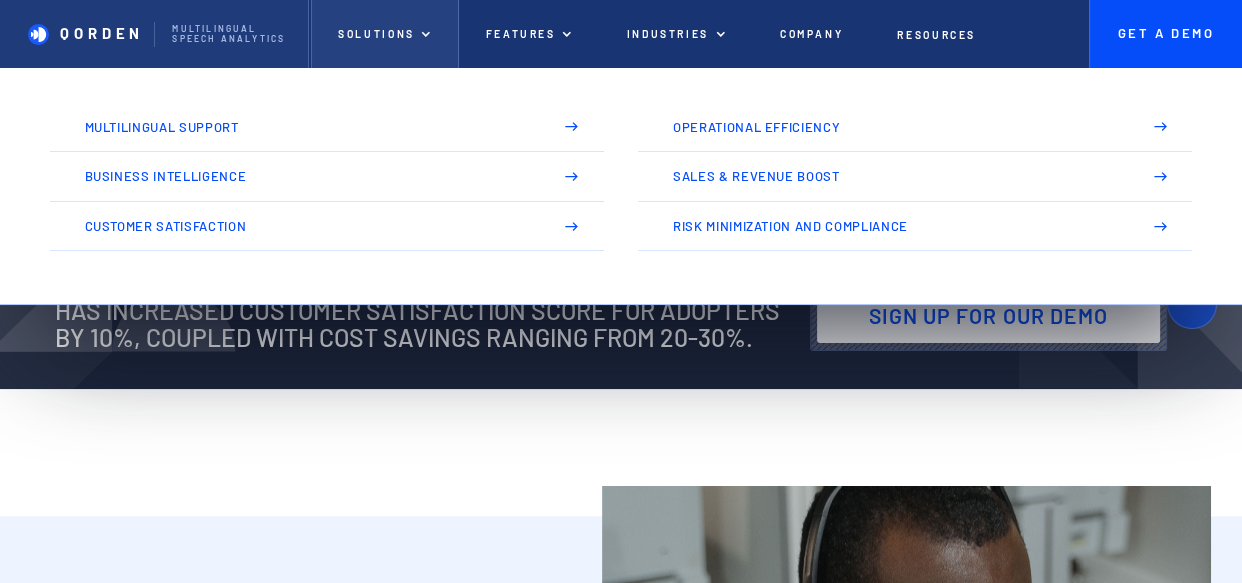 click on "Solutions" at bounding box center [376, 34] 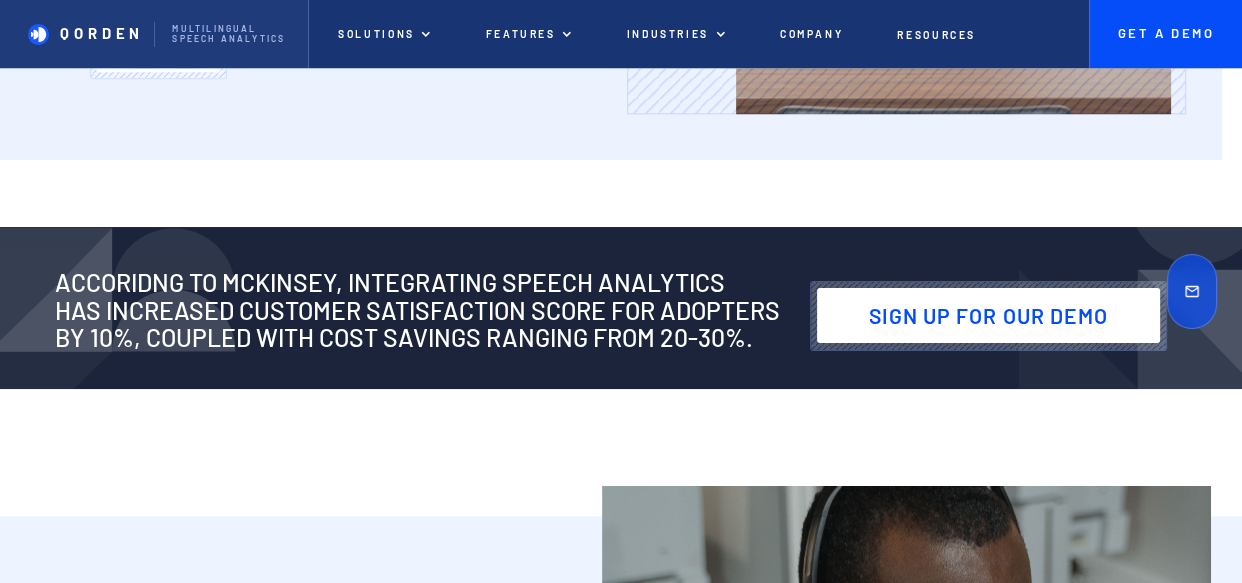 click on "Qorden - AI Powered Speech Analytics  transform your contact center  with multilingual voice Call analytics Book a DEMO Explore Book a demo Risk Minimization &  Compliance Stay ahead of compliance challenges and mitigate risk with our AI powered Speech Analytics - providing 100% call coverage. Customer  Satisfaction Uncover valuable insights and improve customer satisfaction with our advanced Speech Analytics solutions. Operational  Efficiency Gain a competitive edge by leveraging data-driven insights with automatic call transcriptions - stay updated on every inbound and outbound call metric.  REAL-TIME QUALITY ASSURANCE Customer Satisfaction in Real-Time Revolutionize your customer experience with real-time call insights from our cutting-edge AI backed technology, enabling: Advanced semantic analysis to gauge customer interactions in real-time Live feedback and alerts to help you respond to customer needs immediately Equip agents with words and phrases synchronous with stellar customer service Learn More" at bounding box center [621, 2026] 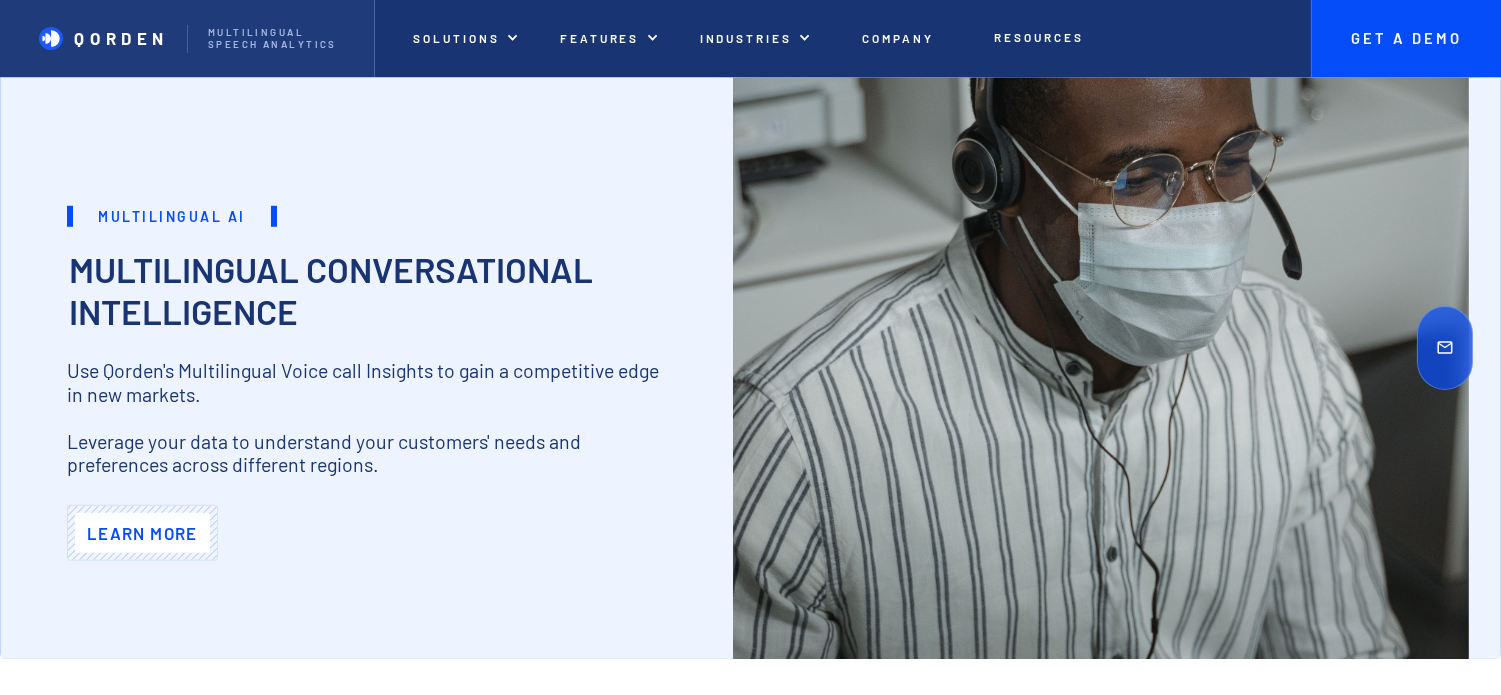 scroll, scrollTop: 2777, scrollLeft: 0, axis: vertical 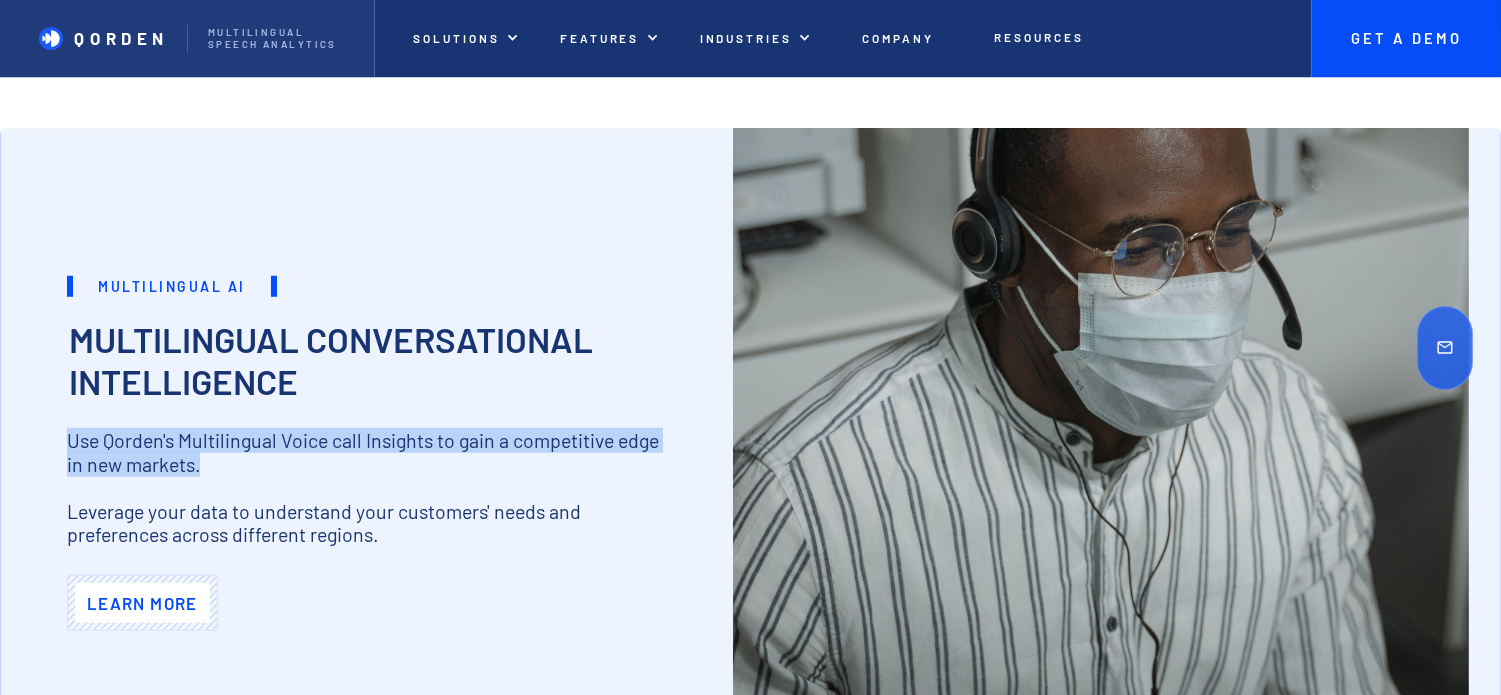drag, startPoint x: 207, startPoint y: 482, endPoint x: 58, endPoint y: 458, distance: 150.9205 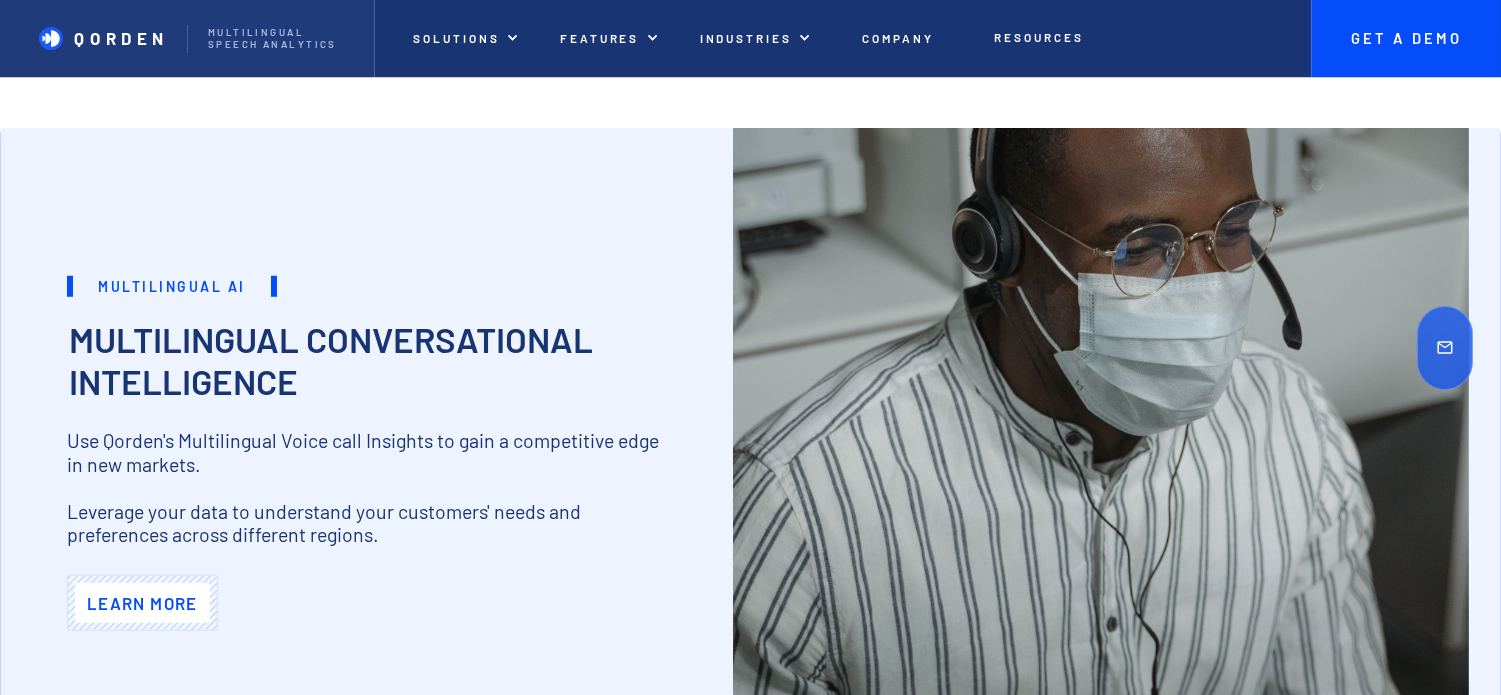 click on "Multilingual AI Multilingual AI Multilingual Conversational Intelligence Use Qorden's Multilingual Voice call Insights to gain a competitive edge in new markets. ‍ Leverage your data to understand your customers' needs and preferences across different regions. Inquiry now Contacts Learn more" at bounding box center (368, 452) 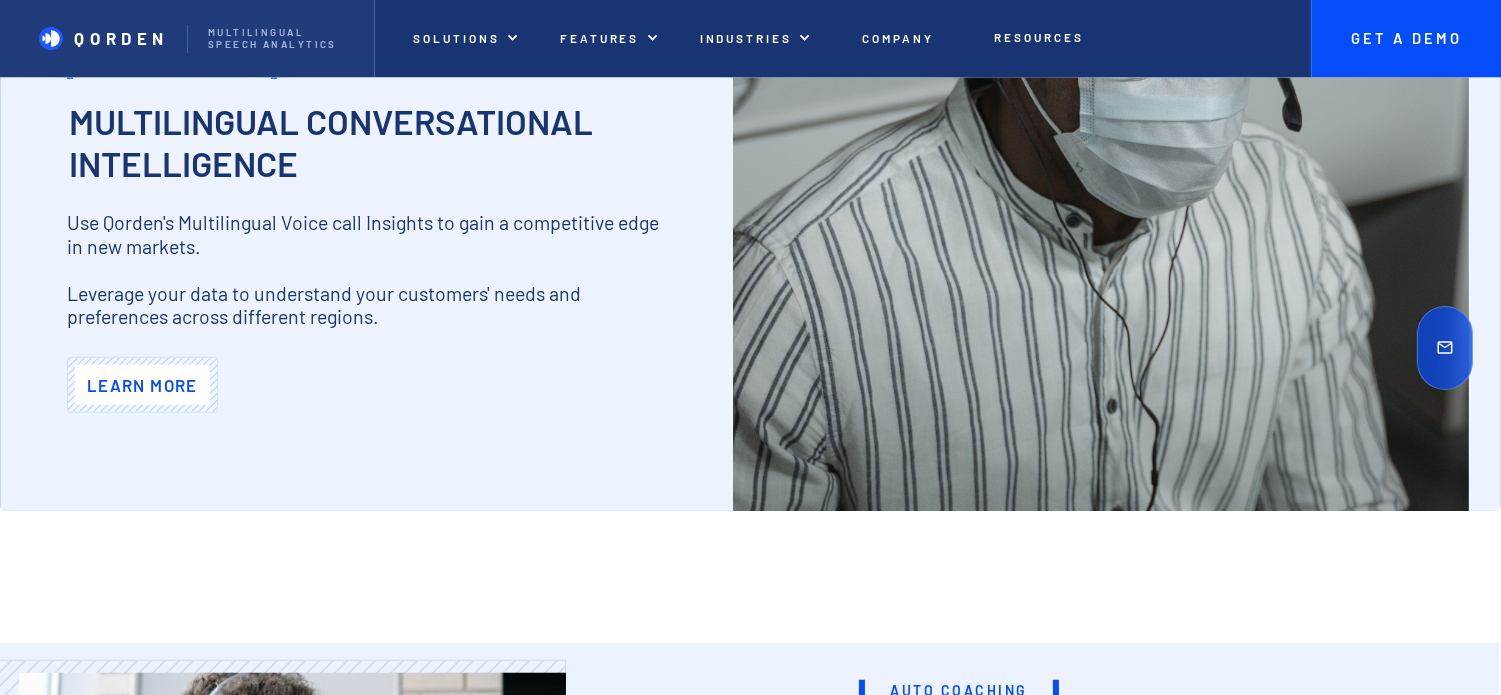 scroll, scrollTop: 2777, scrollLeft: 0, axis: vertical 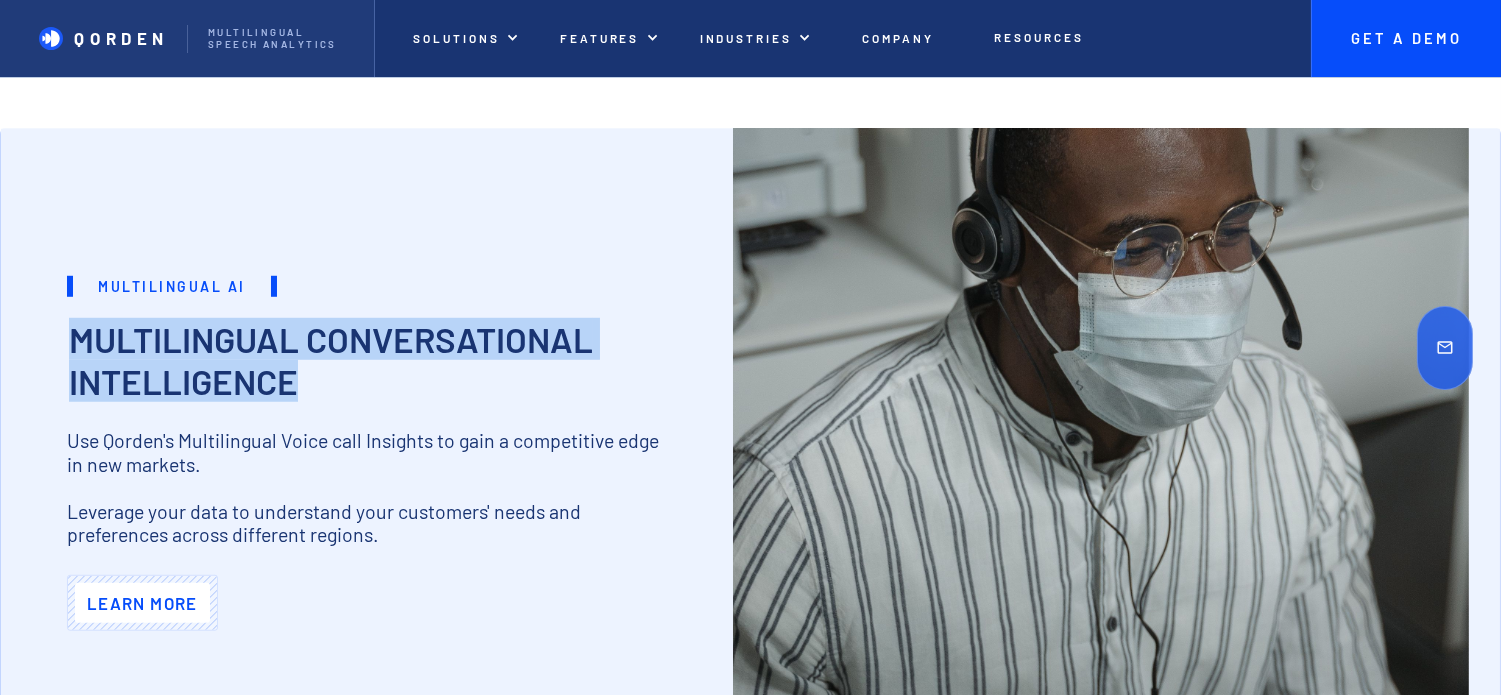 drag, startPoint x: 218, startPoint y: 394, endPoint x: 37, endPoint y: 341, distance: 188.60011 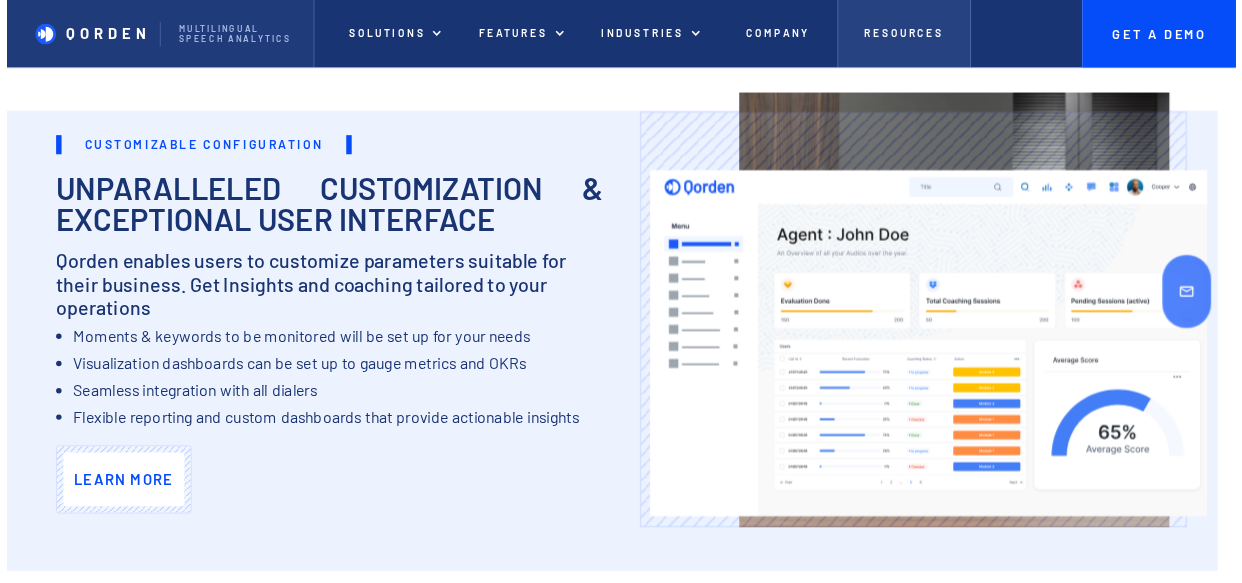 scroll, scrollTop: 4070, scrollLeft: 0, axis: vertical 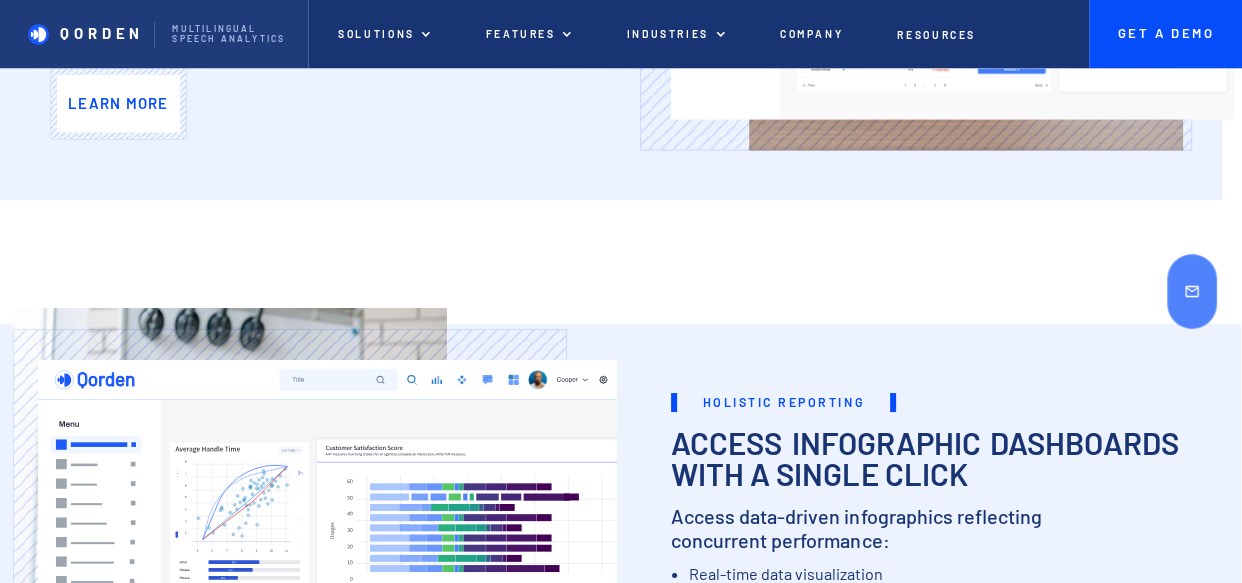 click on "Holistic Reporting ‍ Access Infographic Dashboards with a single click Access data-driven infographics reflecting concurrent performance: Real-time data visualization Performance monitoring Data-driven decision making. Learn More" at bounding box center [621, 523] 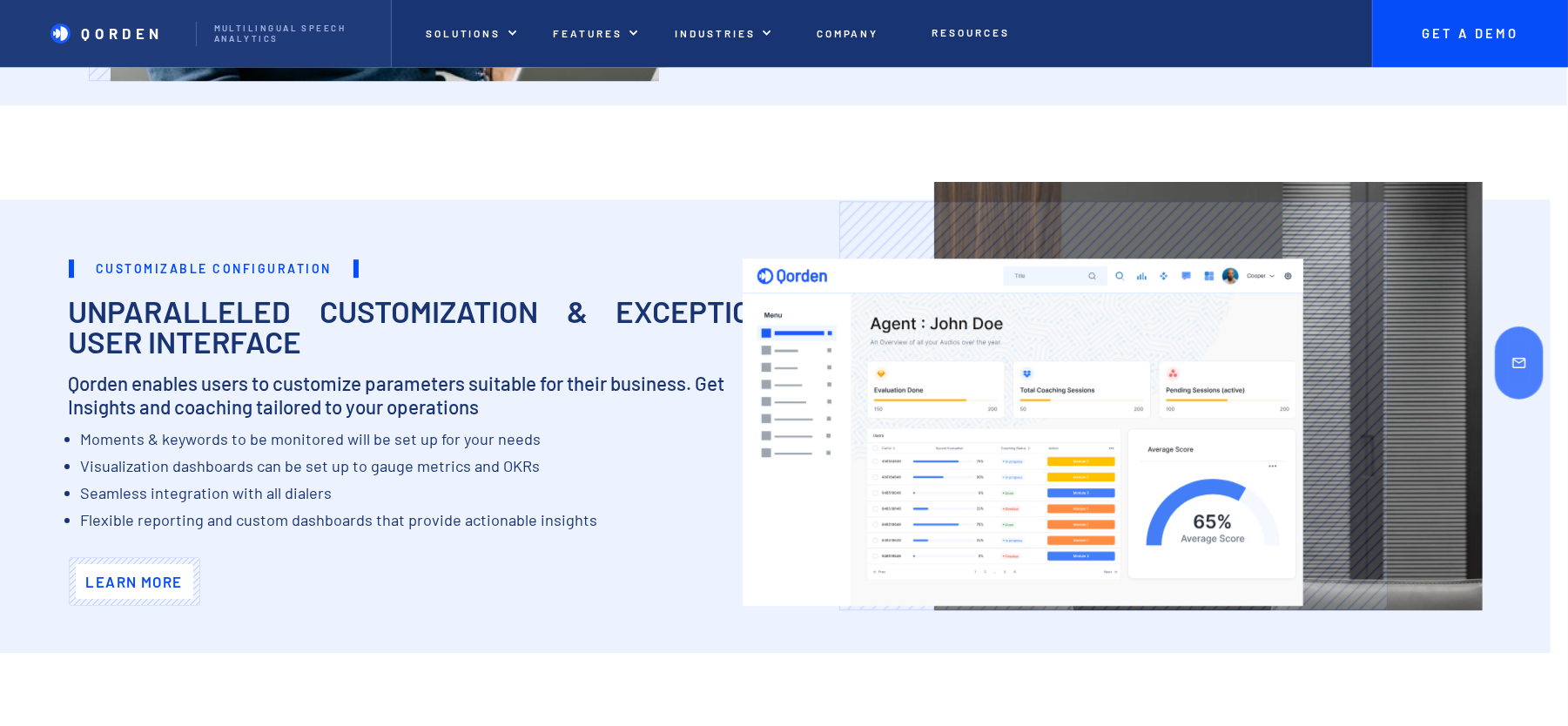 scroll, scrollTop: 3640, scrollLeft: 0, axis: vertical 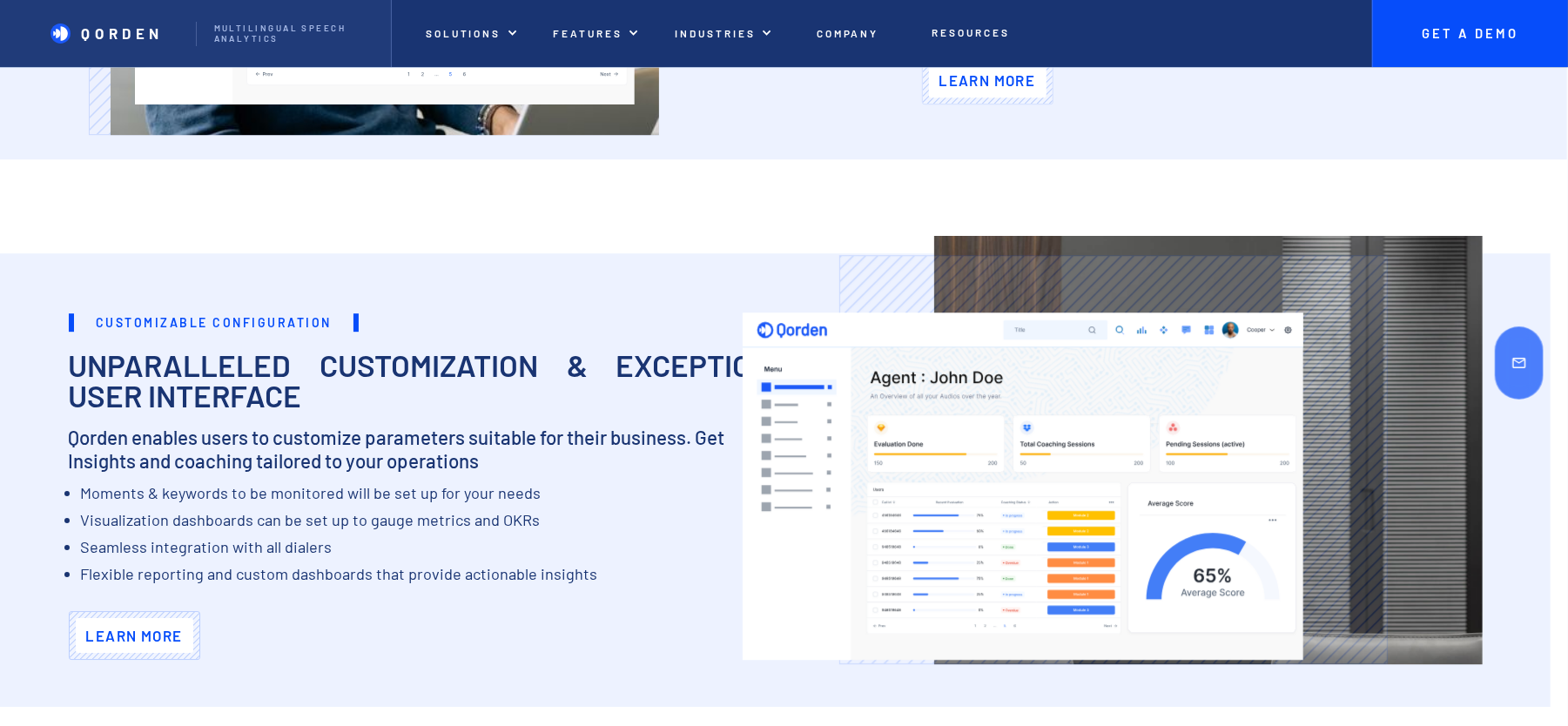click on "Learn more" at bounding box center [134, 635] 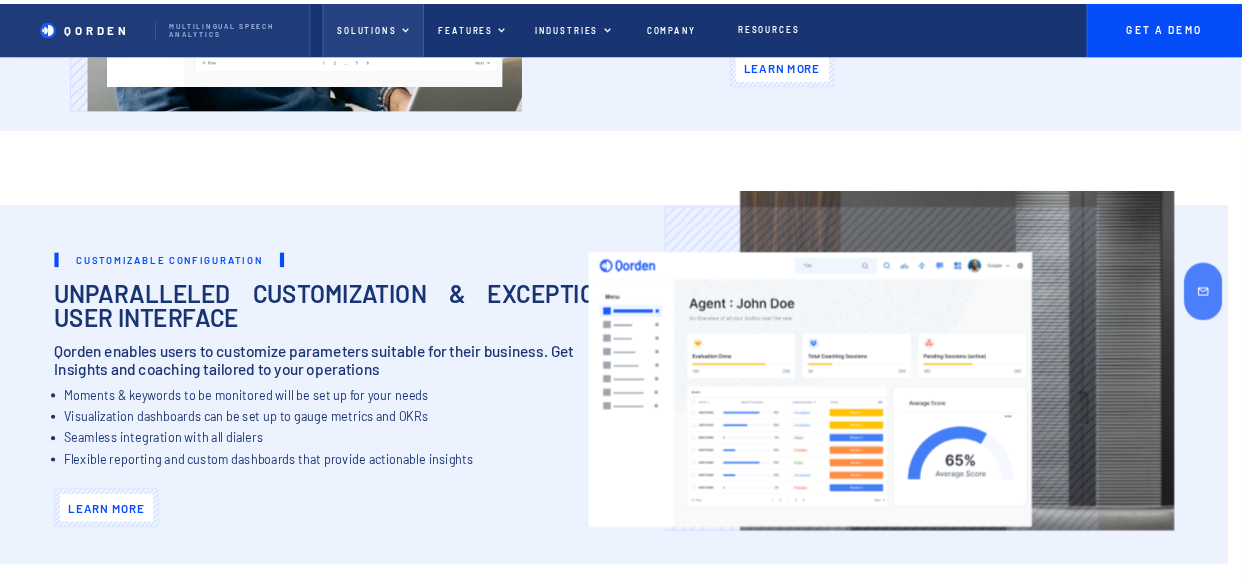scroll, scrollTop: 4182, scrollLeft: 0, axis: vertical 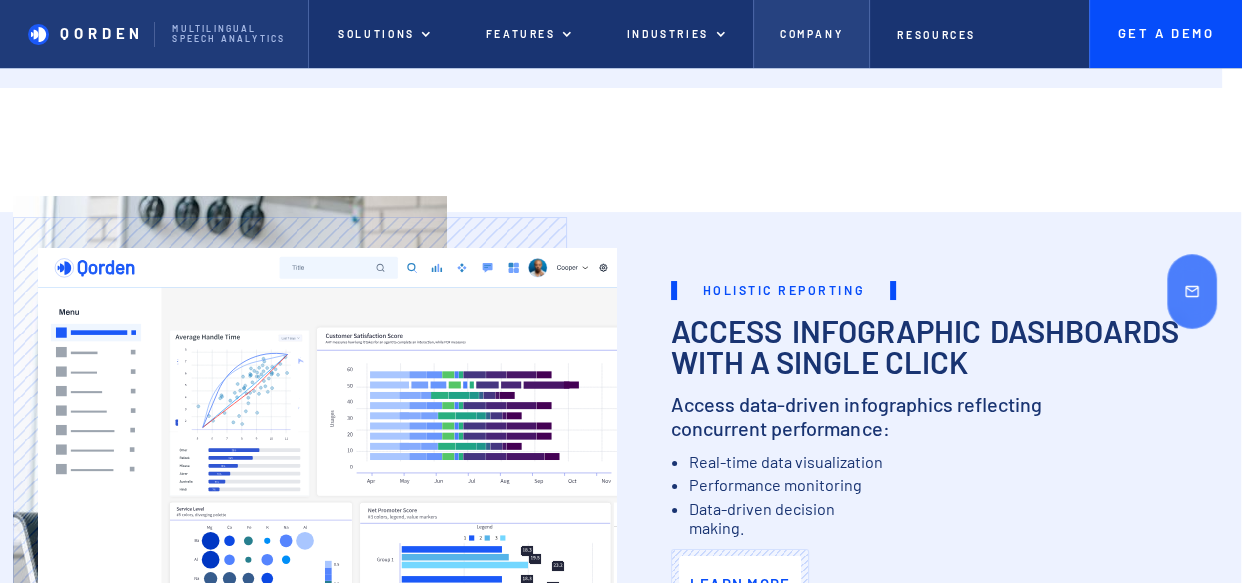 click on "Company" at bounding box center [811, 34] 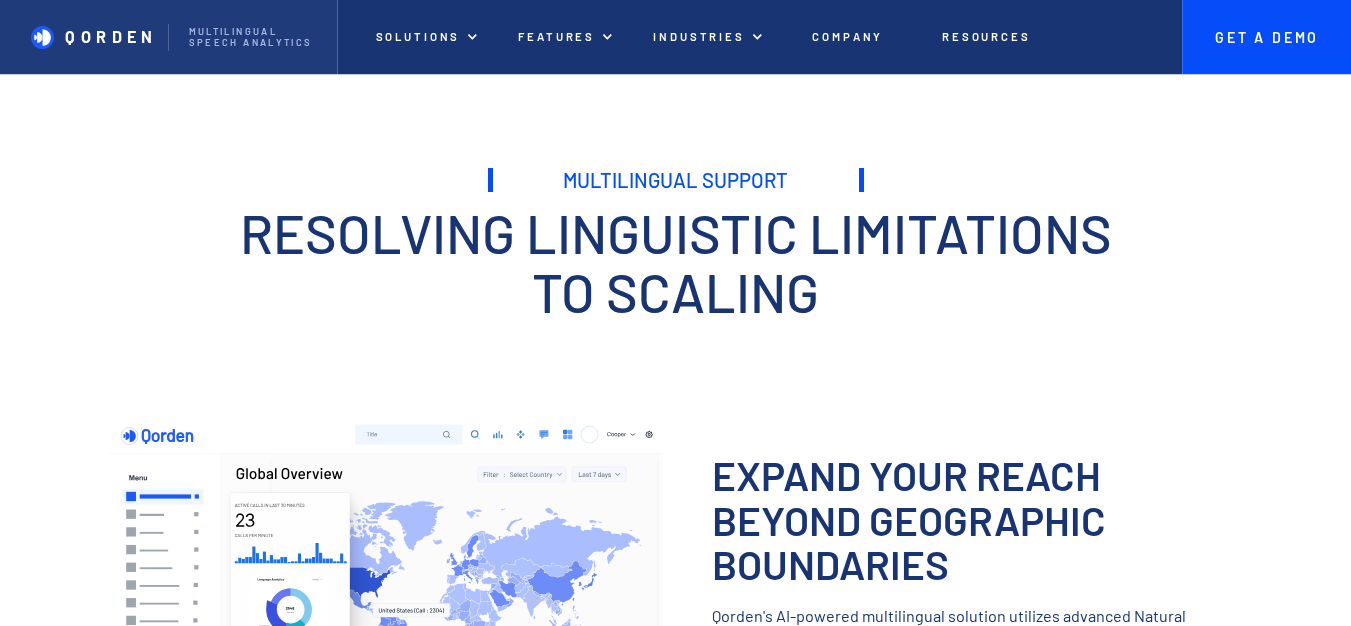 scroll, scrollTop: 0, scrollLeft: 0, axis: both 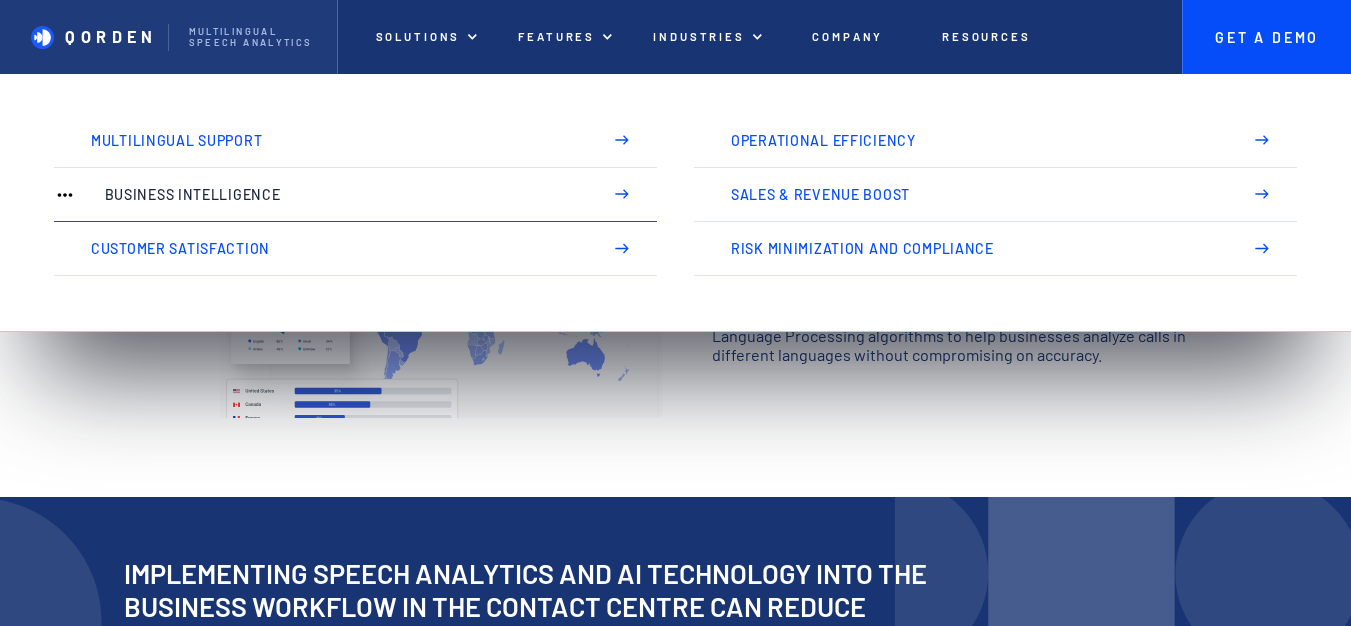 click on "Business Intelligence" at bounding box center [344, 195] 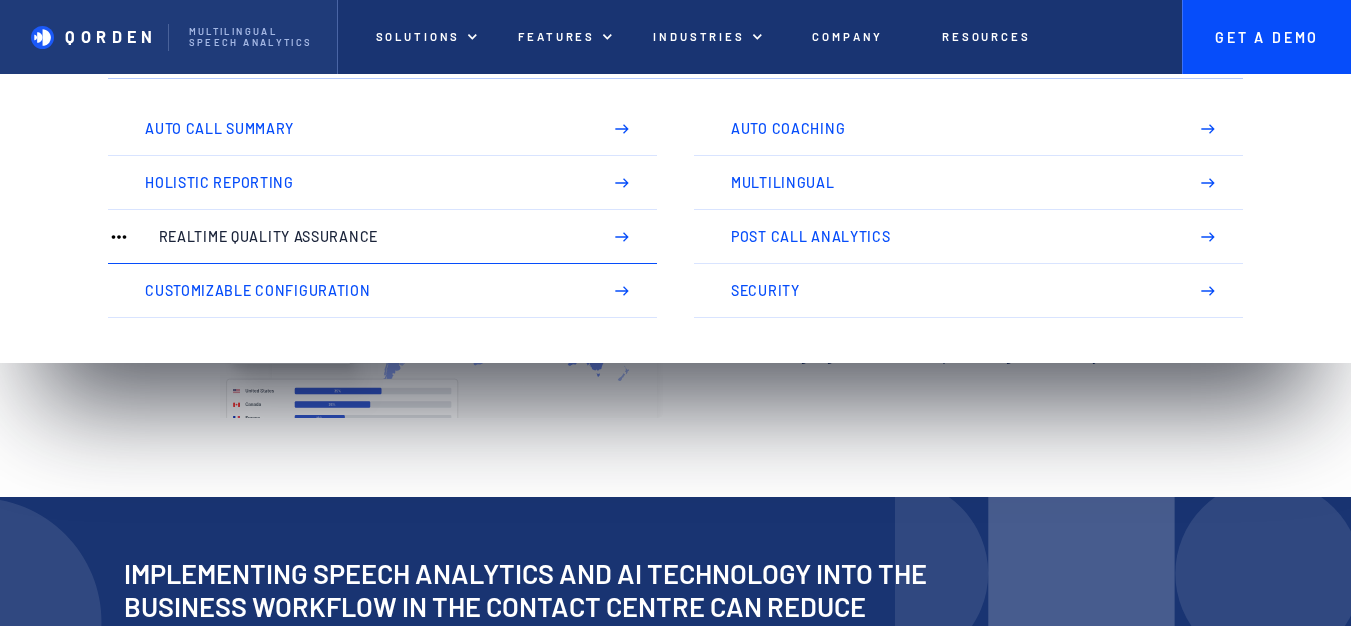 click on "Realtime Quality Assurance" at bounding box center [371, 237] 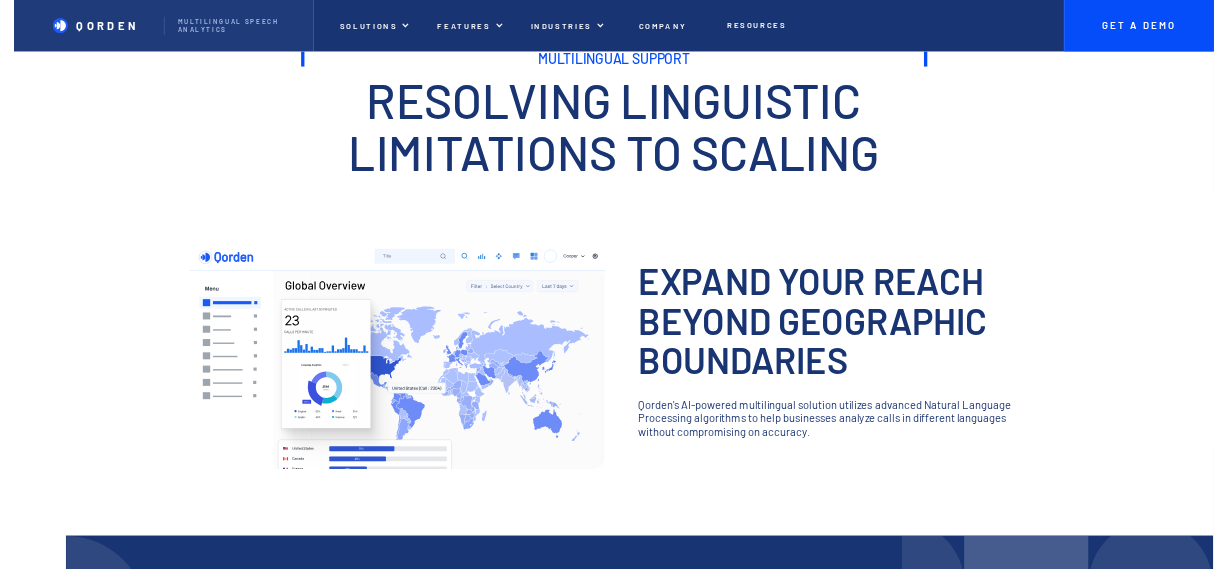 scroll, scrollTop: 90, scrollLeft: 0, axis: vertical 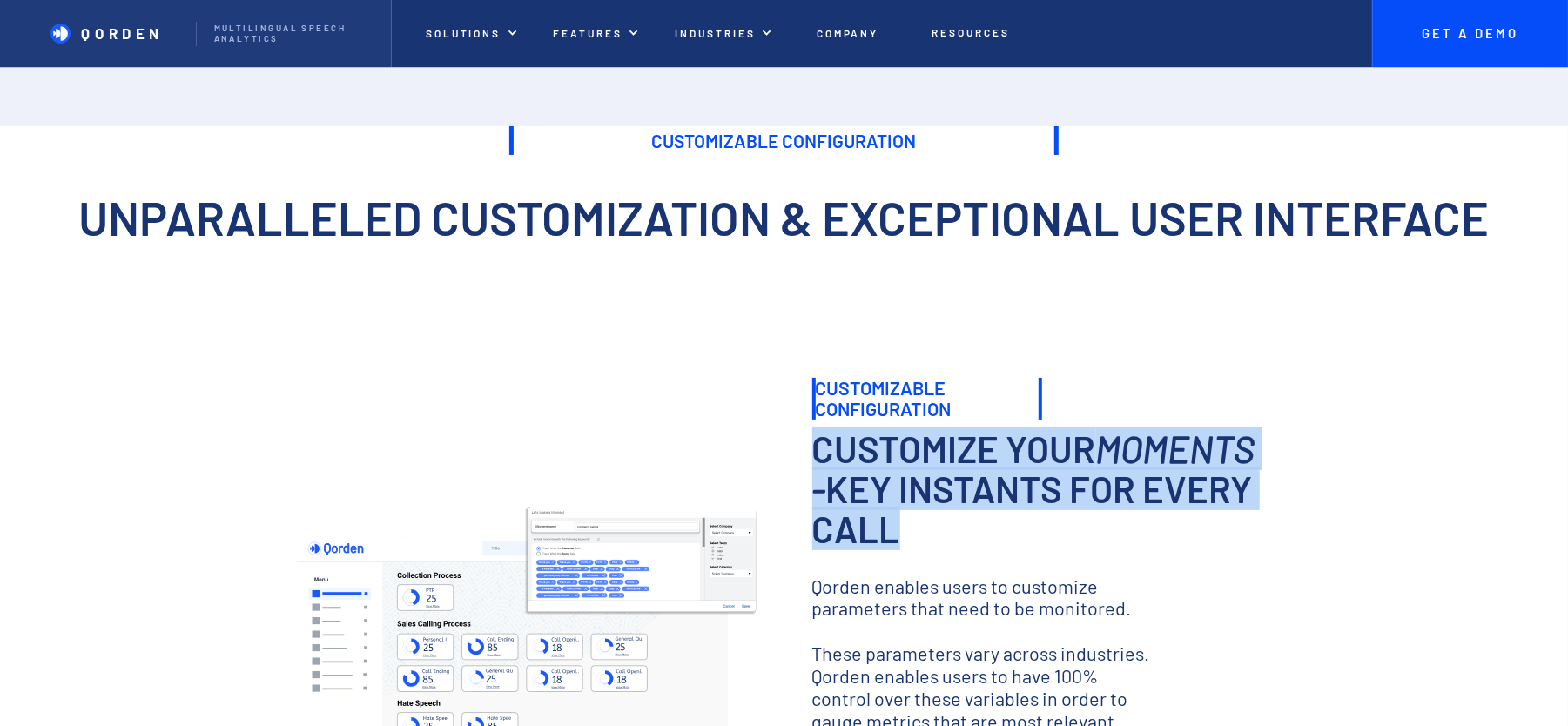drag, startPoint x: 910, startPoint y: 538, endPoint x: 818, endPoint y: 461, distance: 120 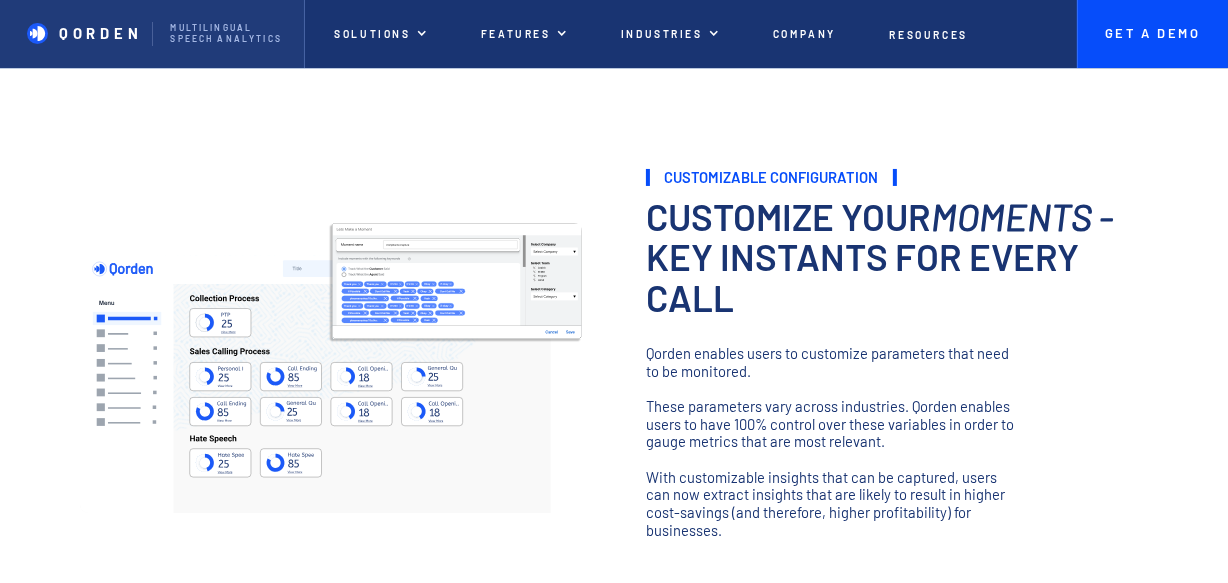 scroll, scrollTop: 181, scrollLeft: 0, axis: vertical 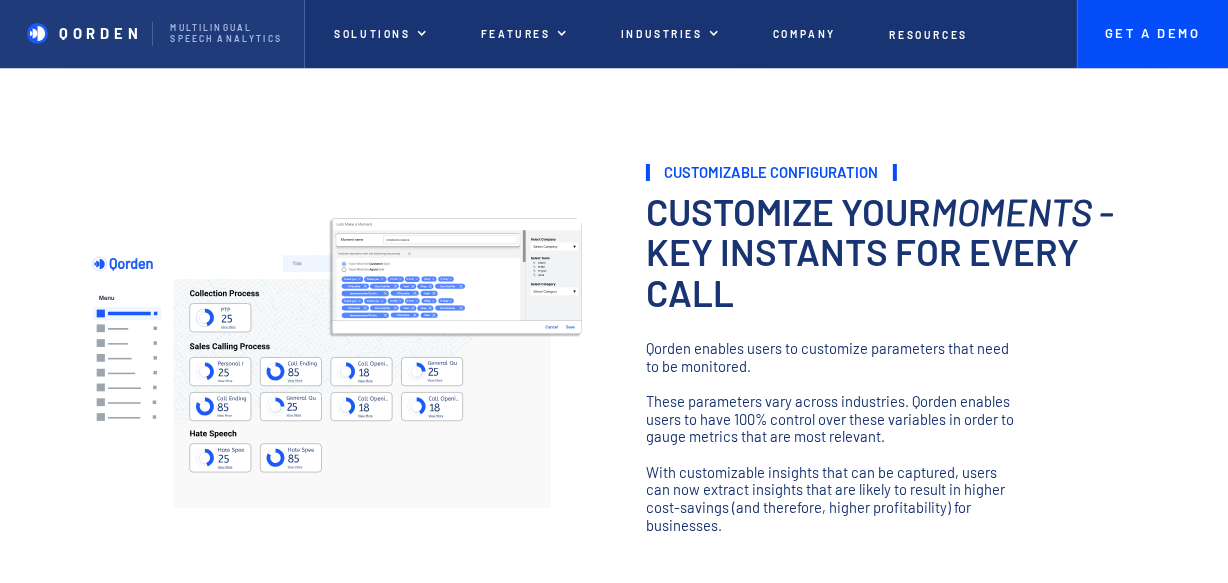 drag, startPoint x: 869, startPoint y: 262, endPoint x: 820, endPoint y: 283, distance: 53.310413 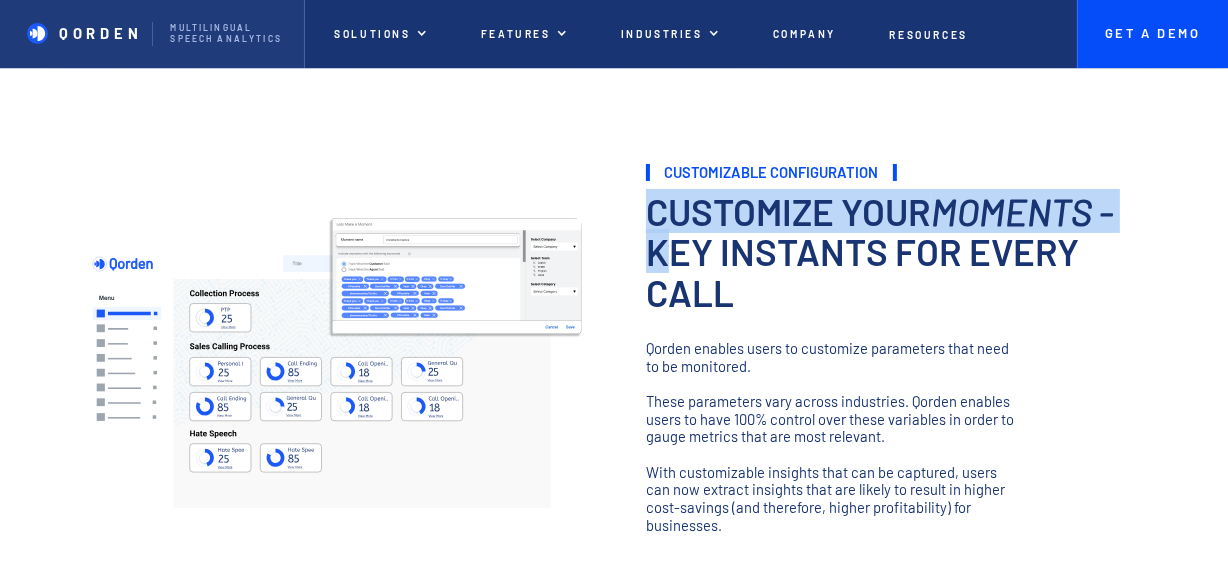 drag, startPoint x: 648, startPoint y: 210, endPoint x: 675, endPoint y: 250, distance: 48.259712 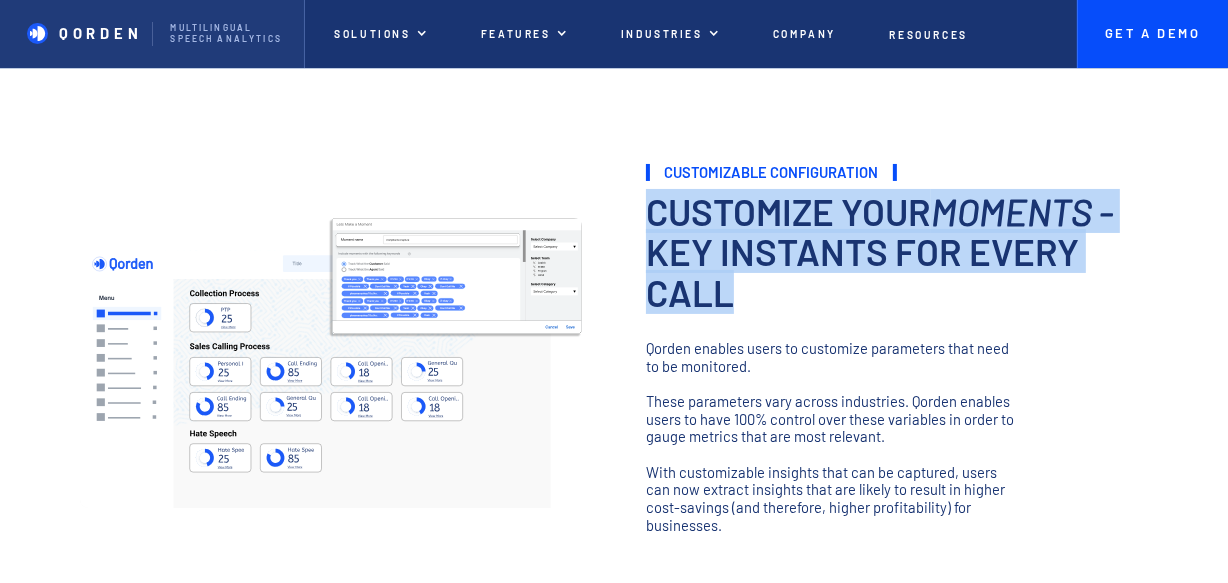 drag, startPoint x: 726, startPoint y: 306, endPoint x: 633, endPoint y: 217, distance: 128.72452 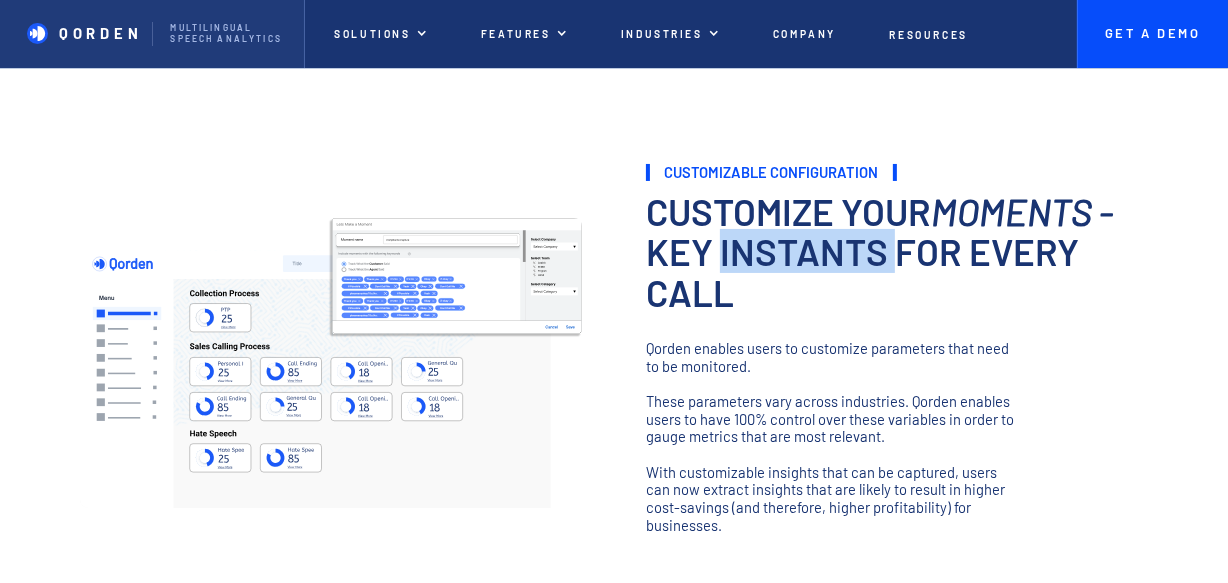 drag, startPoint x: 886, startPoint y: 254, endPoint x: 765, endPoint y: 249, distance: 121.103264 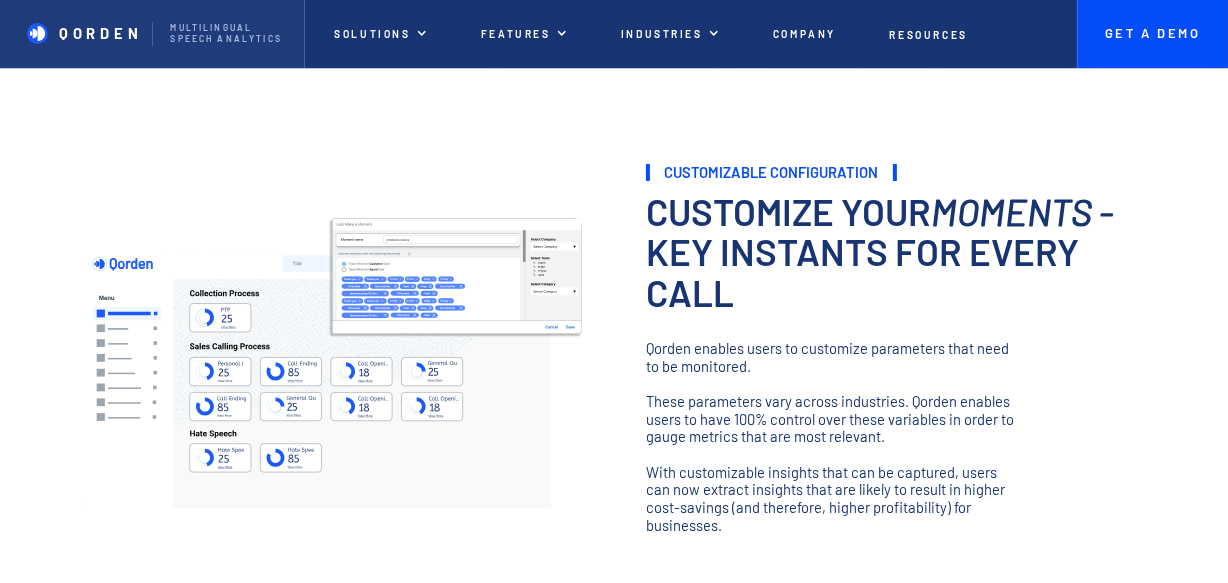 click on "These parameters vary across industries. Qorden enables users to have 100% control over these variables in order to gauge metrics that are most relevant." at bounding box center [834, 419] 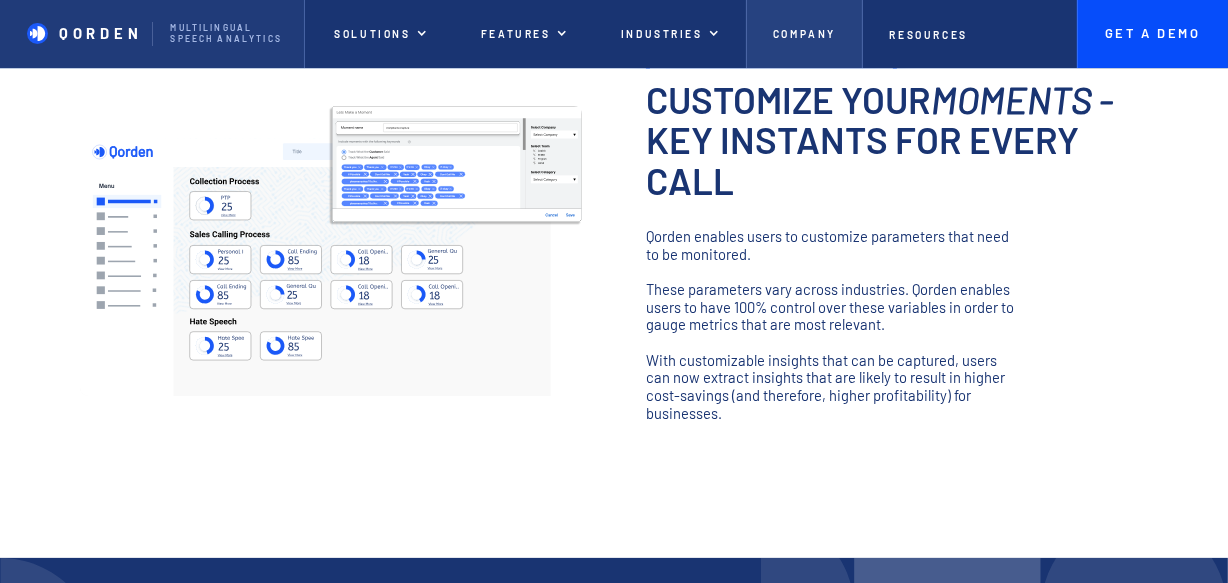 scroll, scrollTop: 272, scrollLeft: 0, axis: vertical 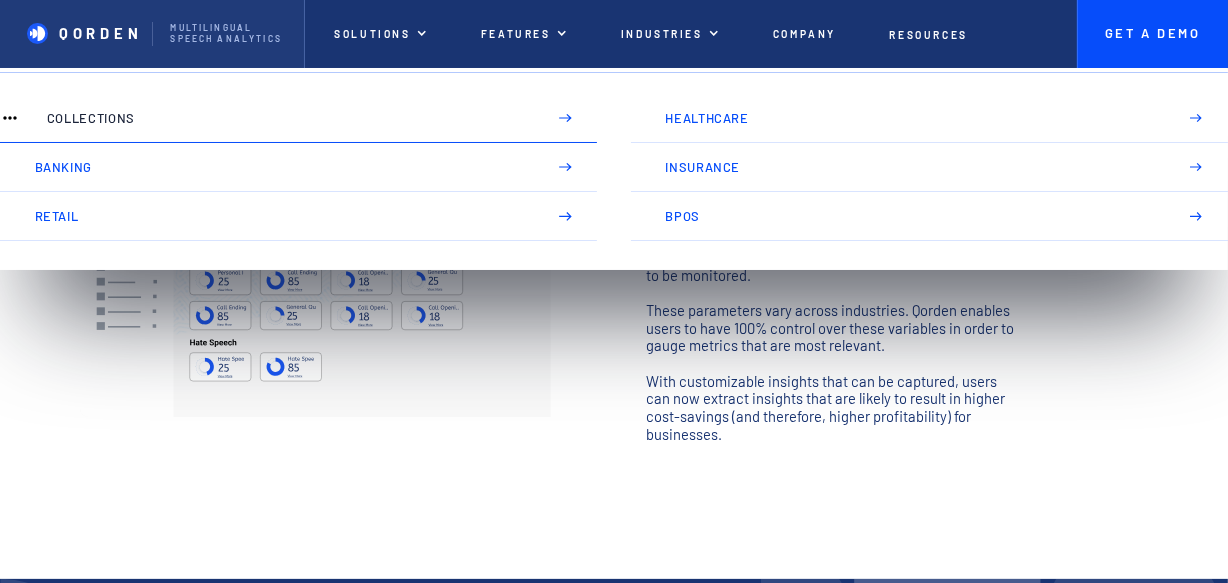 click on "Collections" at bounding box center [288, 118] 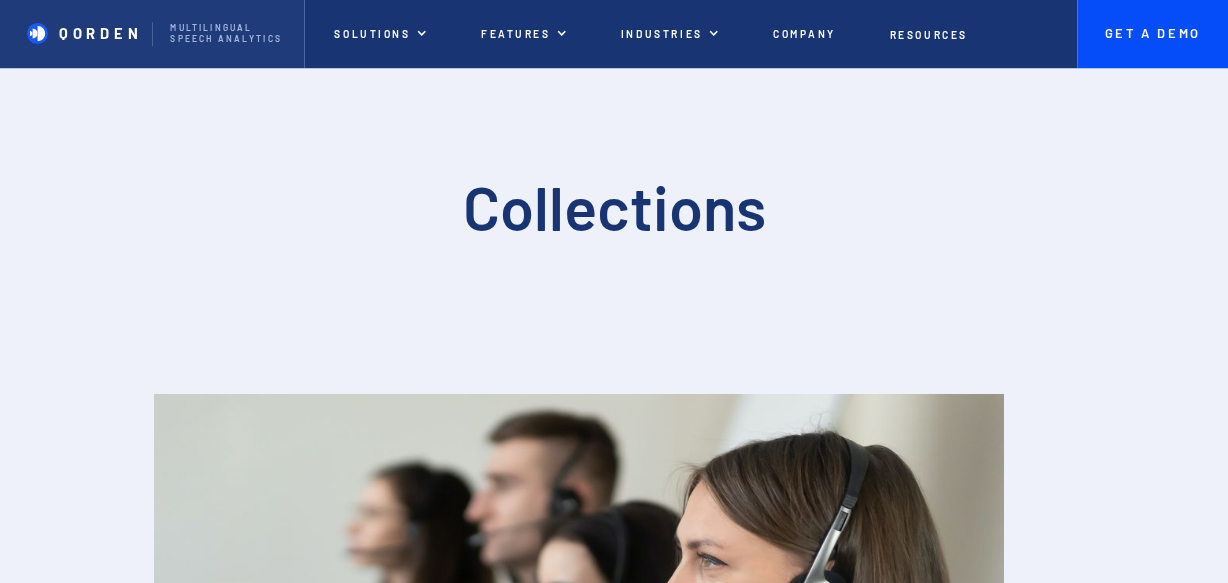 scroll, scrollTop: 0, scrollLeft: 0, axis: both 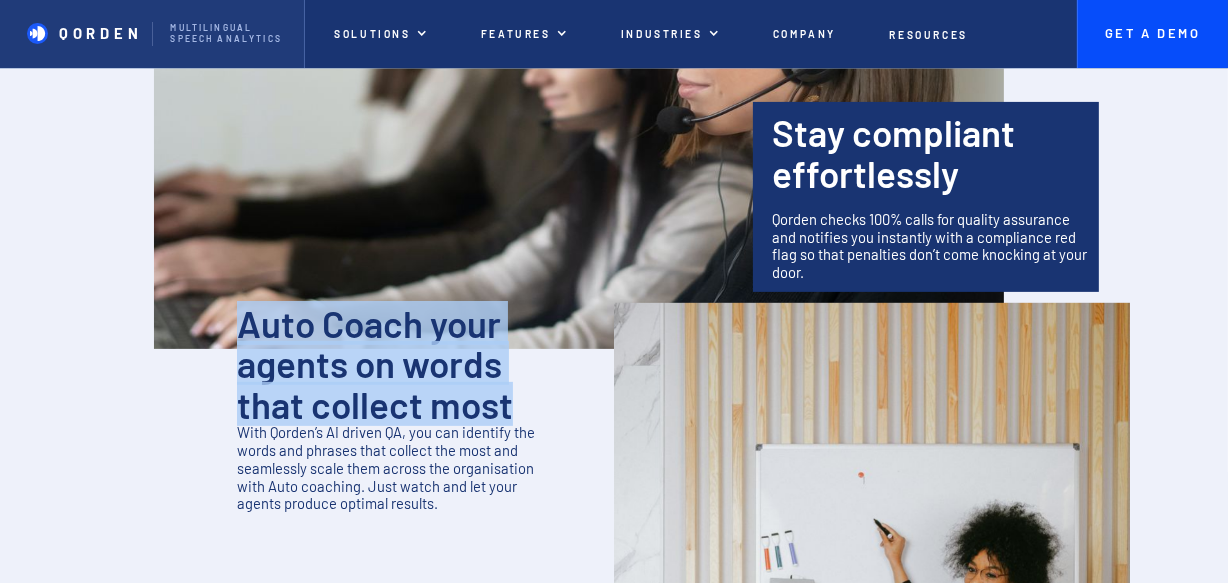 drag, startPoint x: 514, startPoint y: 413, endPoint x: 233, endPoint y: 336, distance: 291.3589 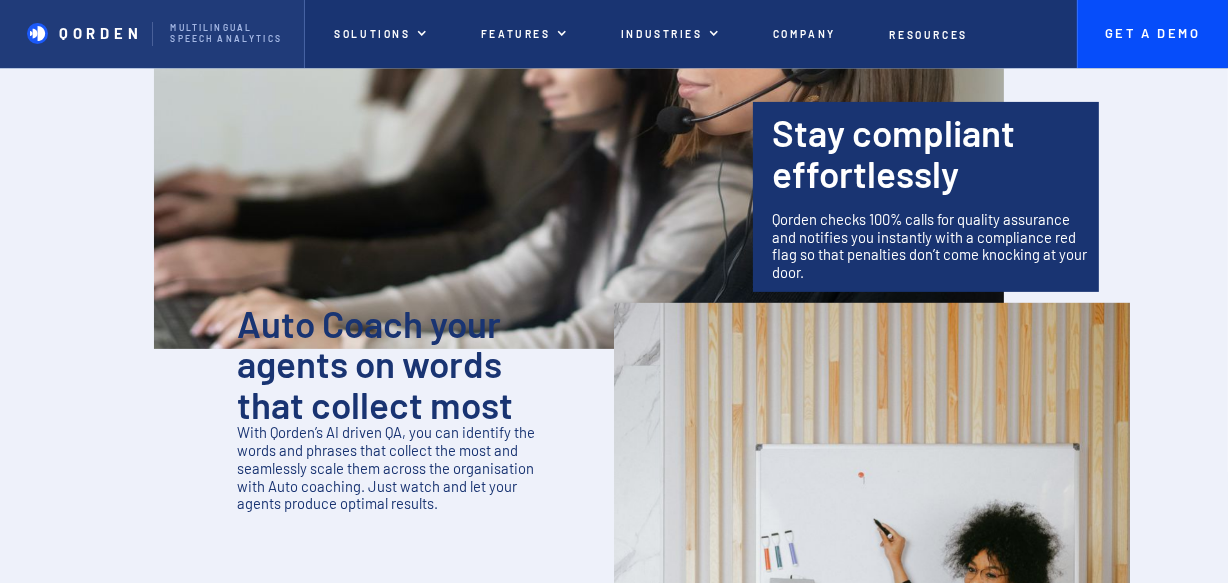click on "Auto Coach your agents on words that collect most With Qorden’s AI driven QA, you can identify the words and phrases that collect the most and seamlessly scale them across the organisation with Auto coaching. Just watch and let your agents produce optimal results. ‍" at bounding box center (356, 703) 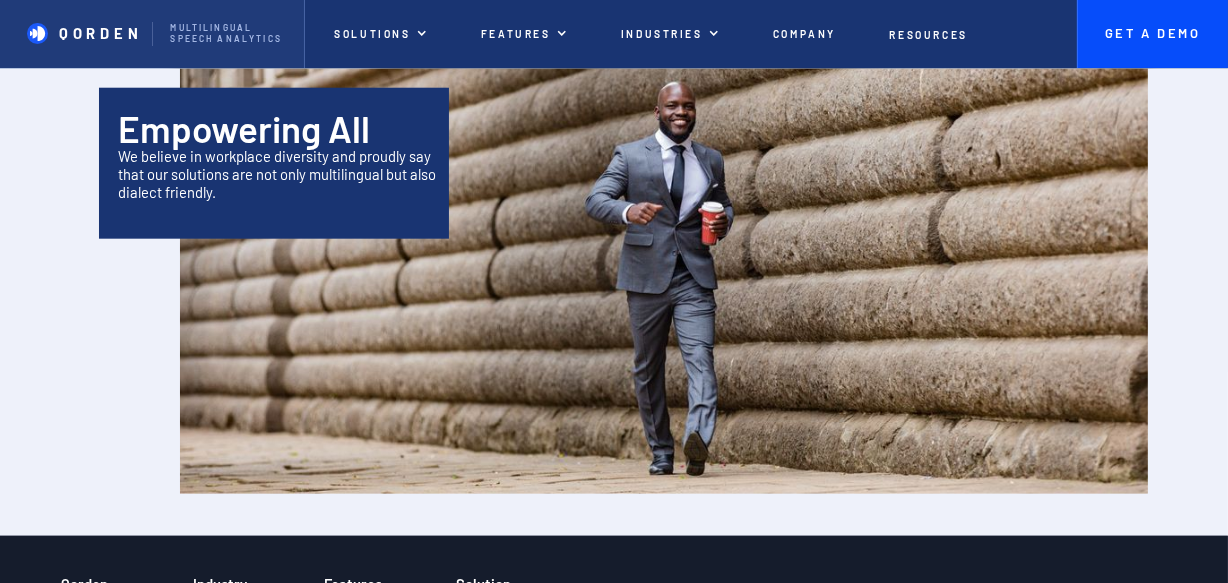 scroll, scrollTop: 1909, scrollLeft: 0, axis: vertical 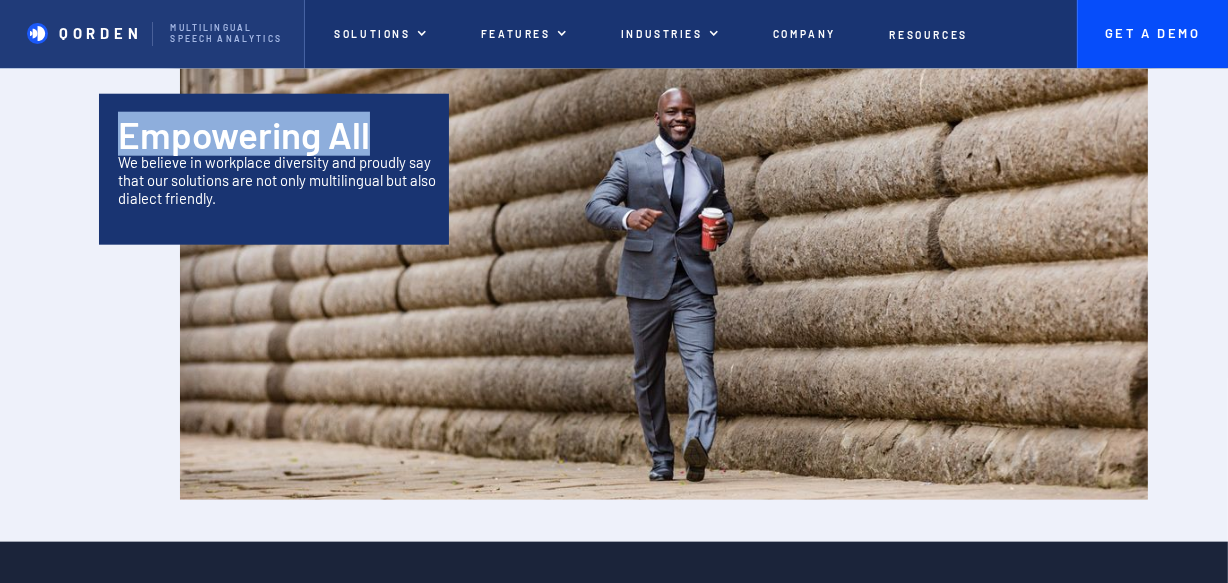 drag, startPoint x: 377, startPoint y: 140, endPoint x: 97, endPoint y: 147, distance: 280.0875 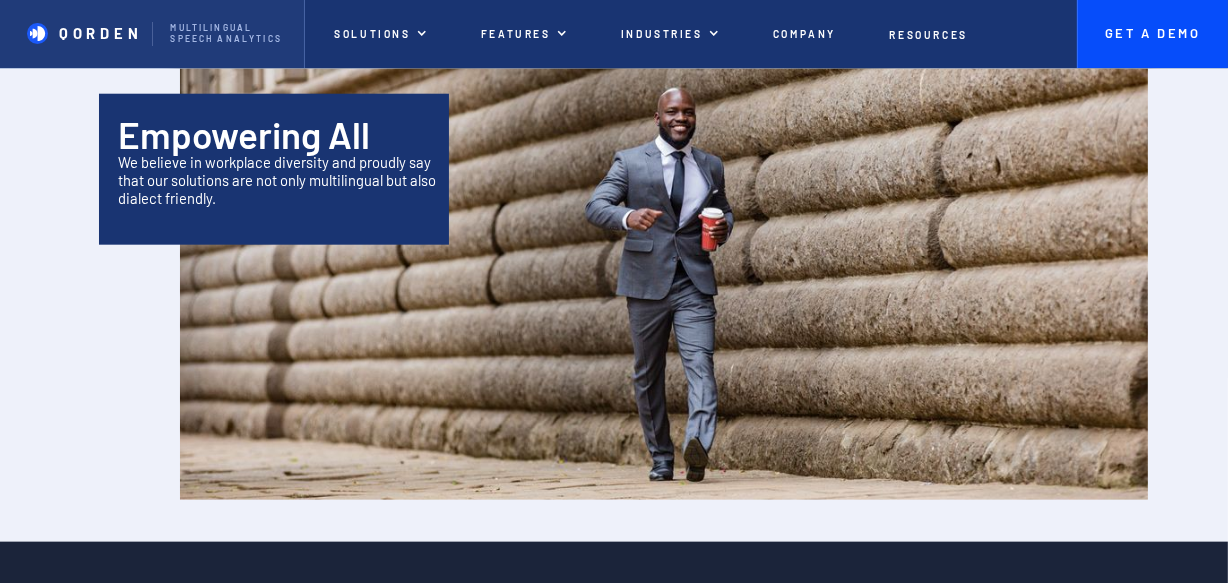 click on "Collections Healthcare Banking Insurance Retail BPOs  Stay compliant effortlessly ‍ Qorden checks 100% calls for quality assurance and notifies you instantly with a compliance red flag so that penalties don’t come knocking at your door. Stay compliant effortlessly Qorden checks 100% calls for quality assurance and notifies you instantly with a compliance red flag so that penalties don’t come knocking at your door. Auto Coach your agents on words that collect most With Qorden’s AI driven QA, you can identify the words and phrases that collect the most and seamlessly scale them across the organisation with Auto coaching. Just watch and let your agents produce optimal results. Empowering All We believe in workplace diversity and proudly say that our solutions are not only multilingual lingual but also dialect friendly. Multilingual and dialect-intelligent system Our solutions are not only multilingual but also dialectical intelligent so that there is no compromise on QA quality Inquiry now ‍ ‍" at bounding box center (614, -464) 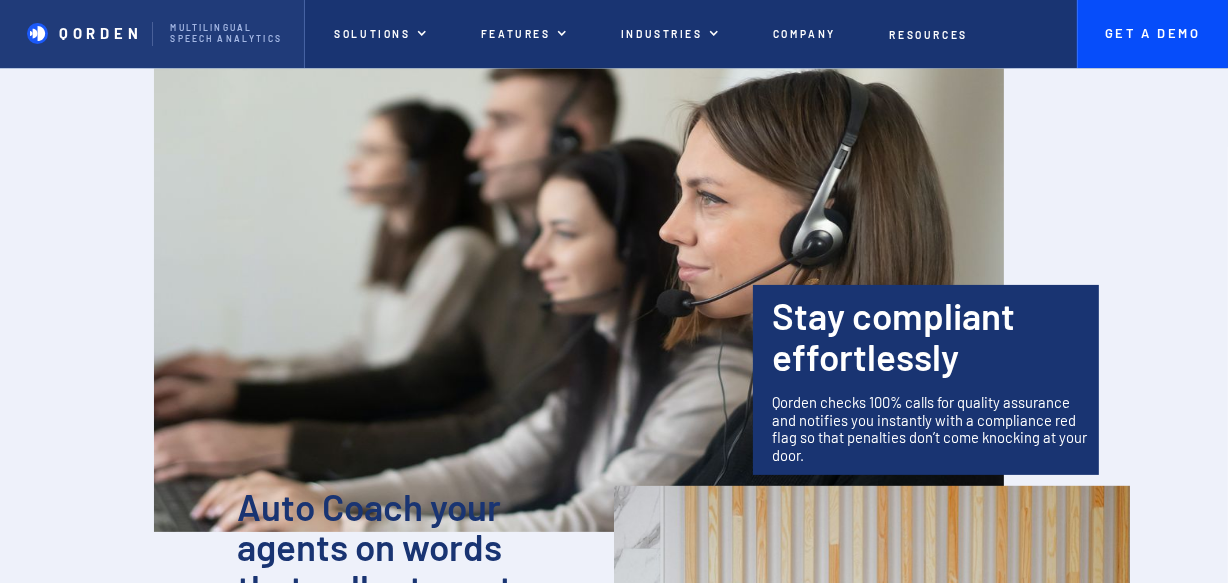 scroll, scrollTop: 0, scrollLeft: 0, axis: both 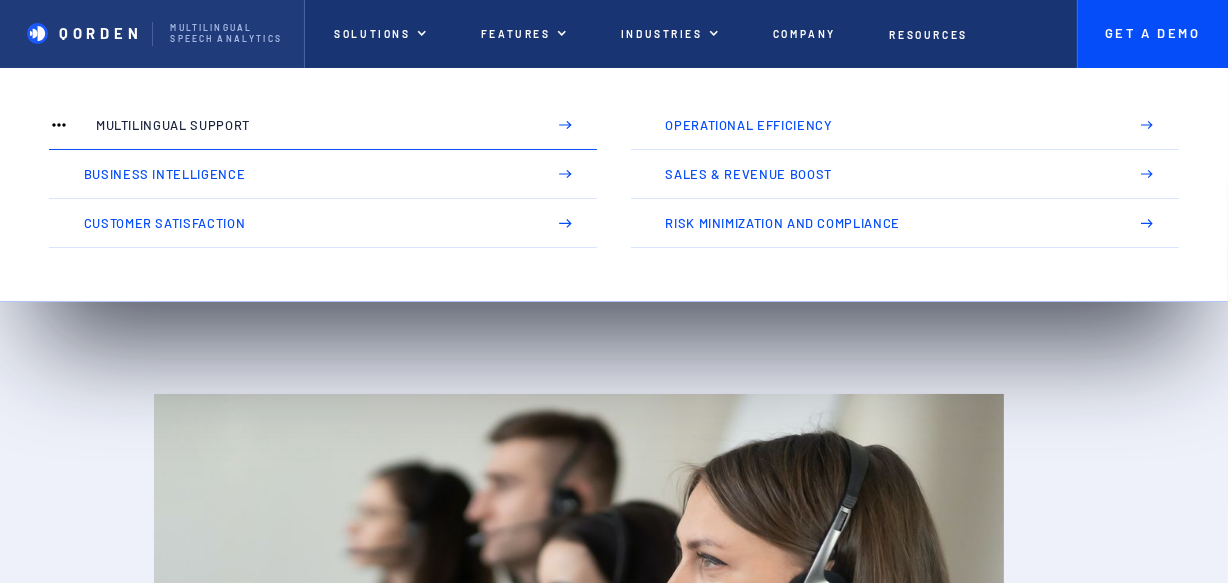click on "Multilingual Support" at bounding box center (313, 125) 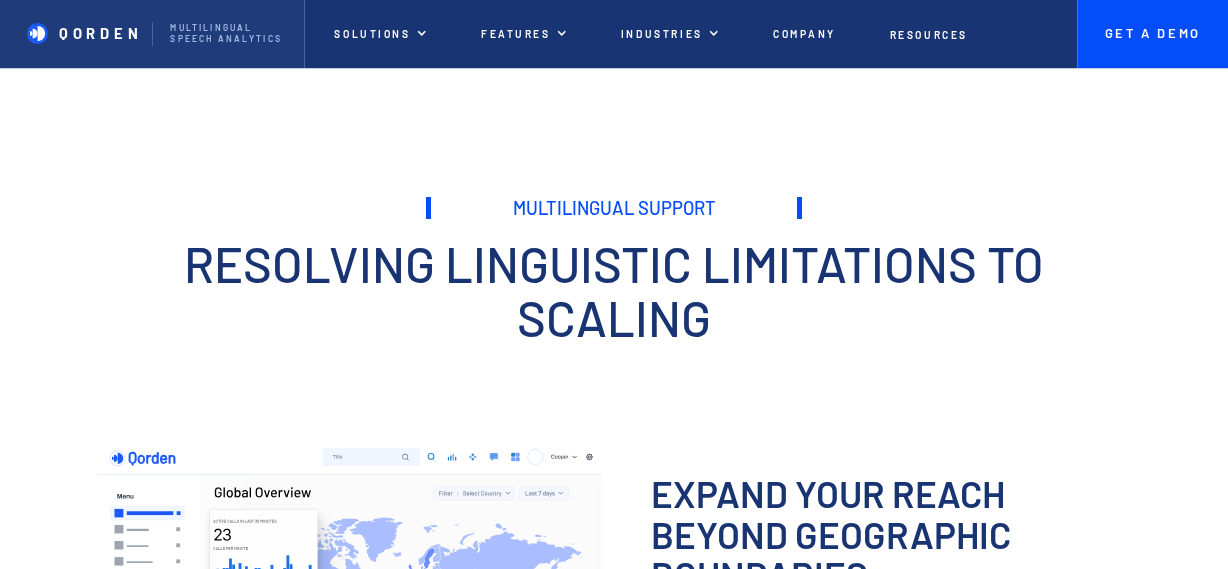 scroll, scrollTop: 0, scrollLeft: 0, axis: both 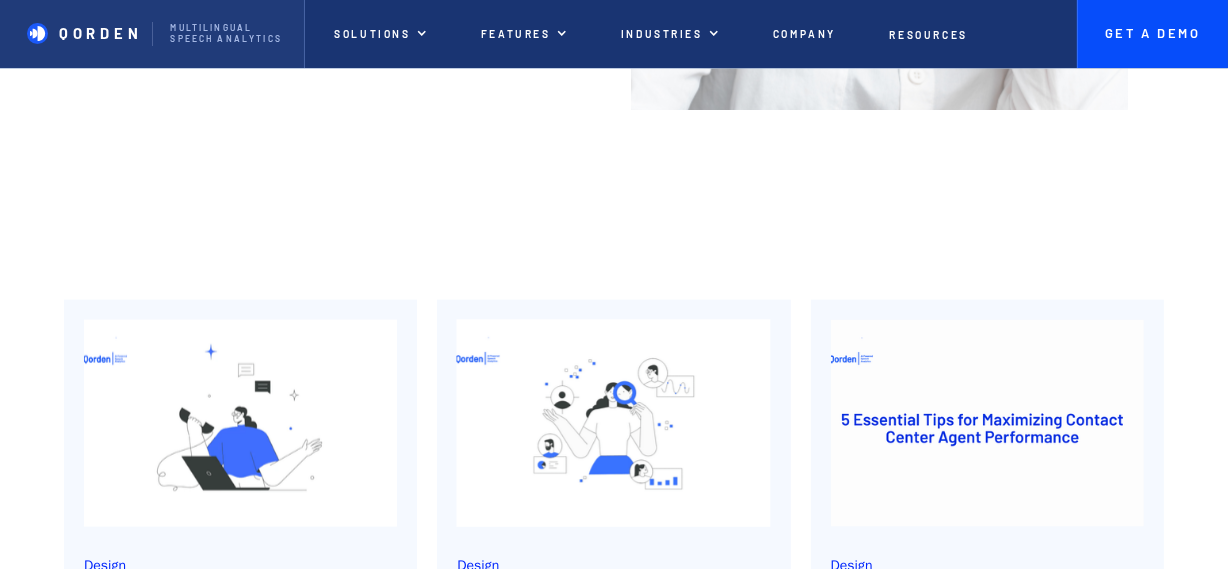 click on "Latest blog posts Design Unlocking Business Growth Through Customer Conversations: The Untapped Resource in Your Contact Center
How do you create compelling presentations that wow your colleagues and impress your managers? Read post
Design Customer Experience Optimization: Everything You Need to Know
How do you create compelling presentations that wow your colleagues and impress your managers? Read post
Design 5 Essential Tips for Maximizing Contact Center Agent Performance
How do you create compelling presentations that wow your colleagues and impress your managers? Read post
View all posts View all posts" at bounding box center (614, 560) 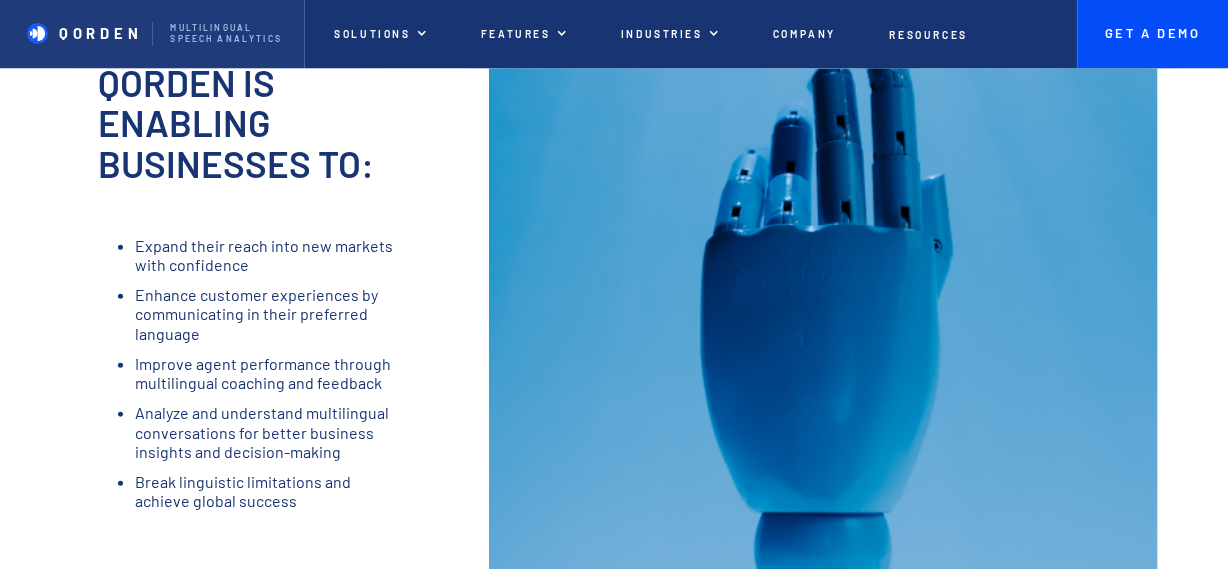 scroll, scrollTop: 1212, scrollLeft: 0, axis: vertical 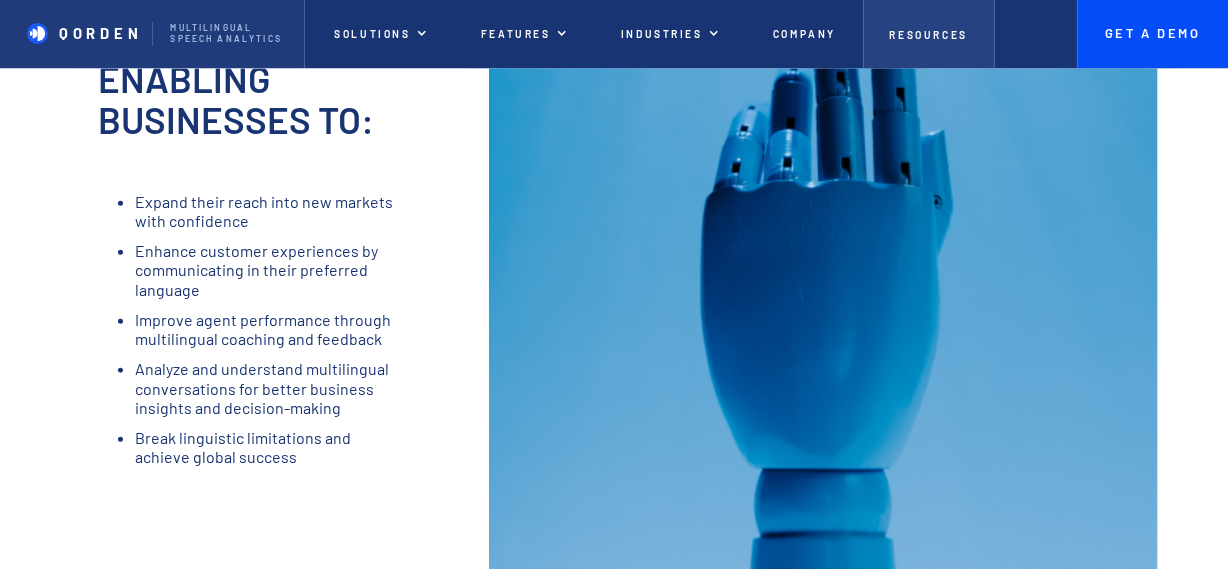 click on "Resources" at bounding box center [929, 34] 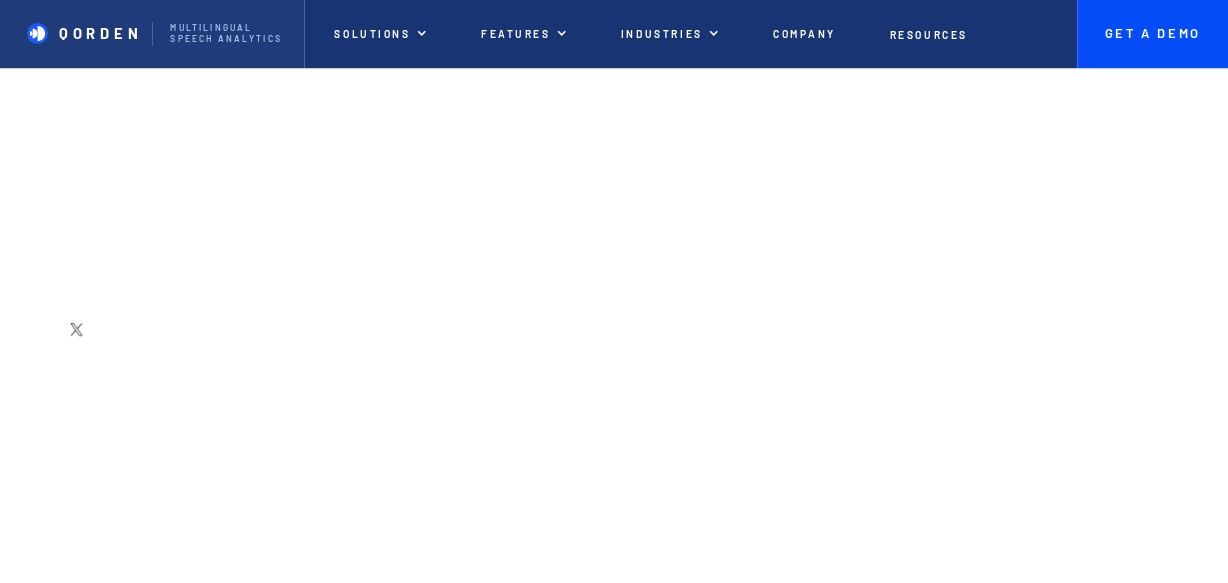 scroll, scrollTop: 0, scrollLeft: 0, axis: both 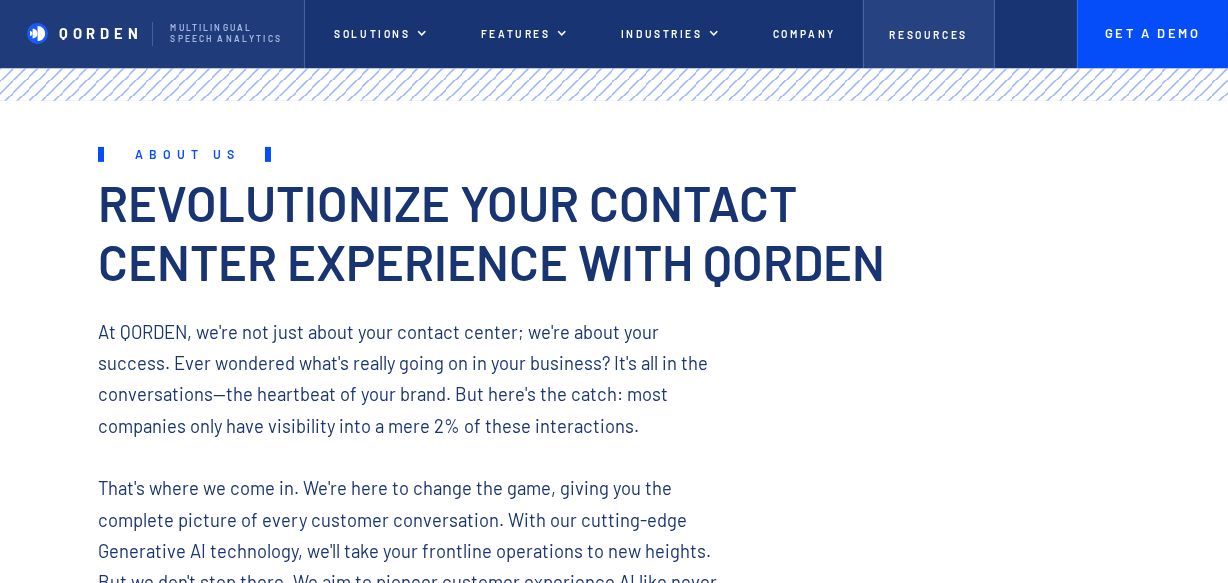 click on "Resources" at bounding box center [929, 35] 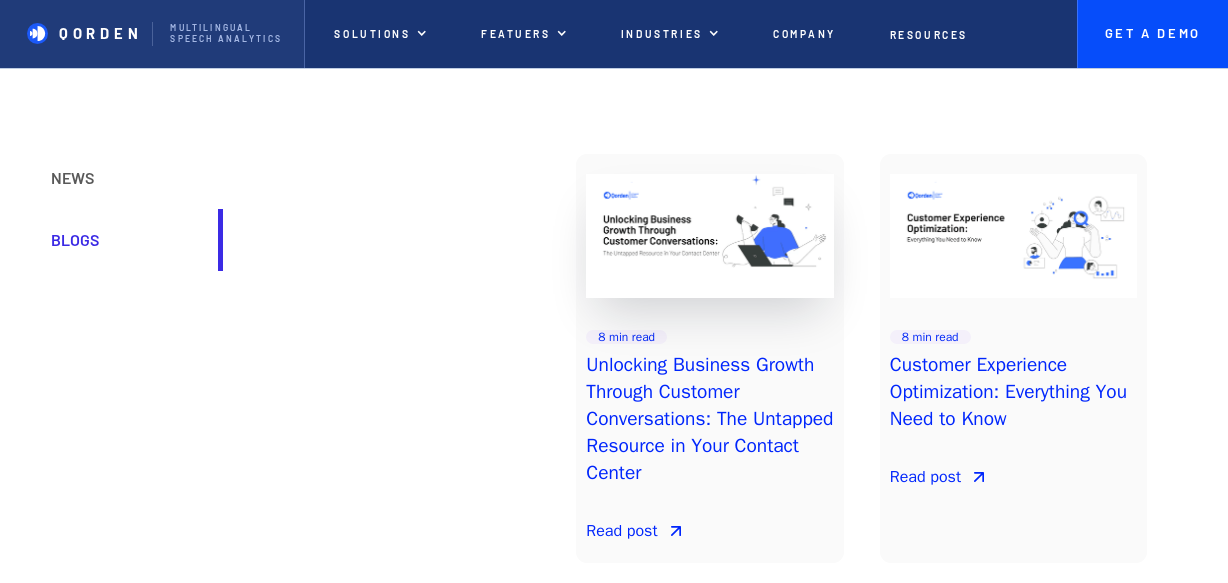 scroll, scrollTop: 0, scrollLeft: 0, axis: both 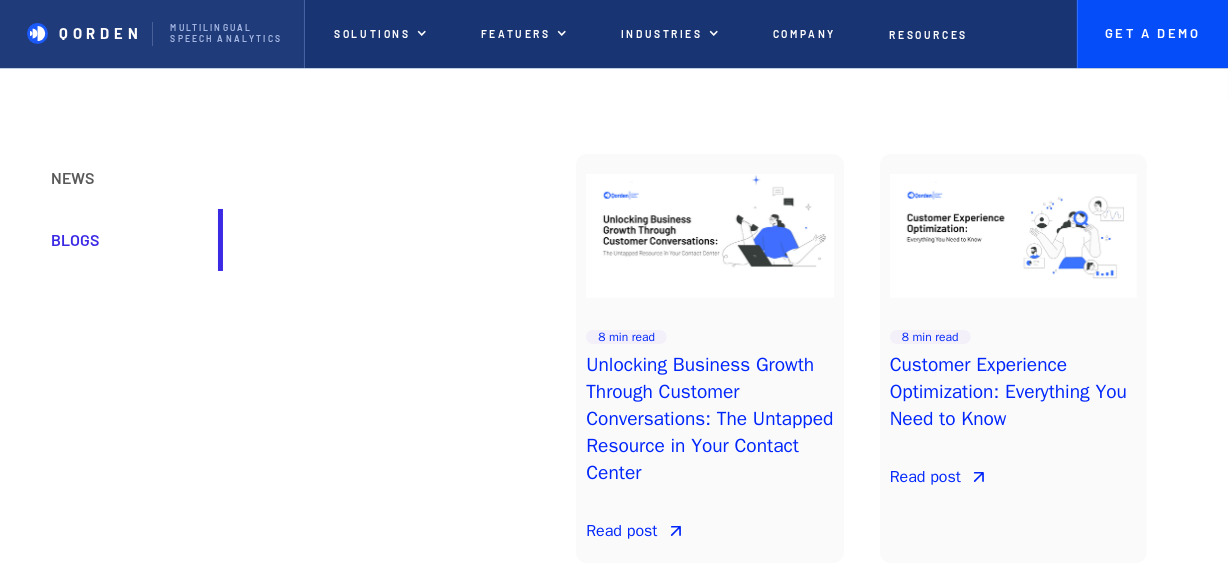 click on "Unlocking Business Growth Through Customer Conversations: The Untapped Resource in Your Contact Center" at bounding box center (710, 419) 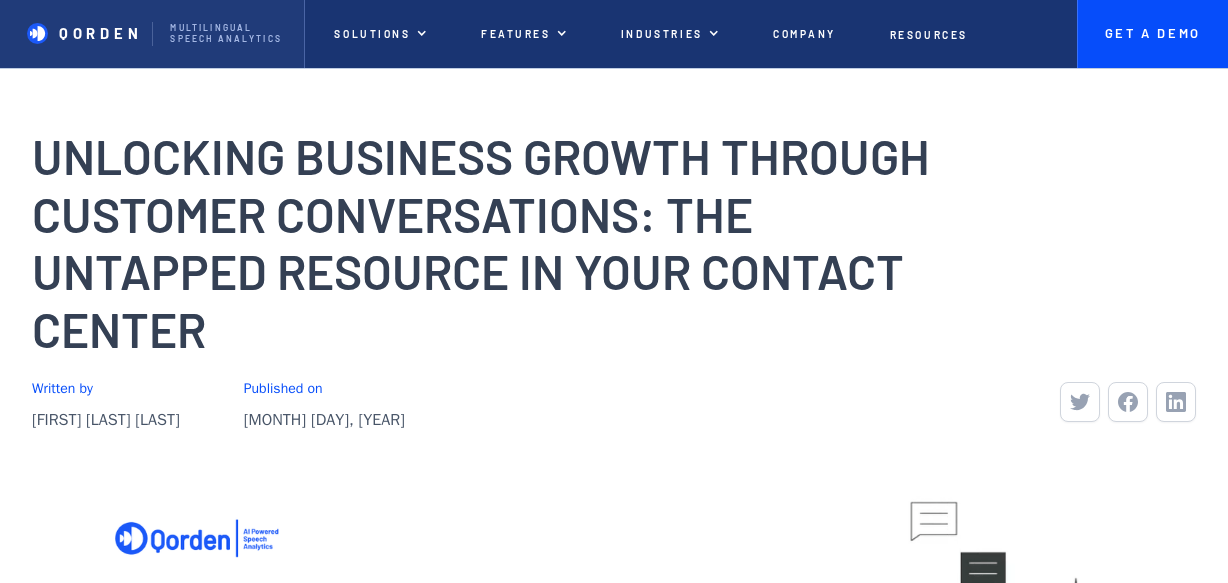 scroll, scrollTop: 0, scrollLeft: 0, axis: both 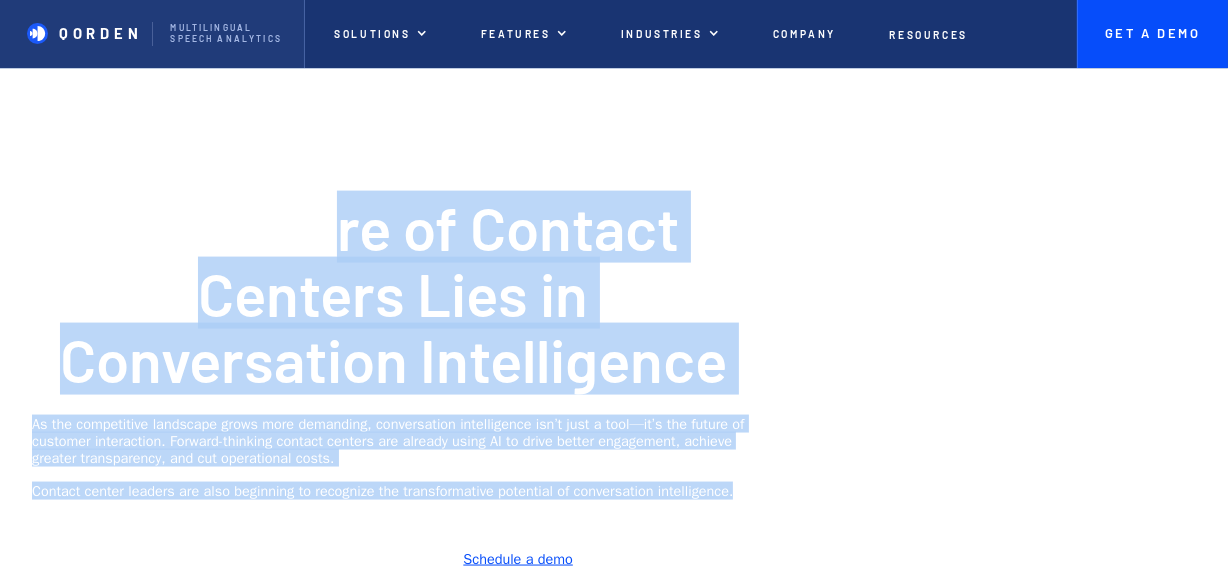 drag, startPoint x: 334, startPoint y: 240, endPoint x: 980, endPoint y: 490, distance: 692.6875 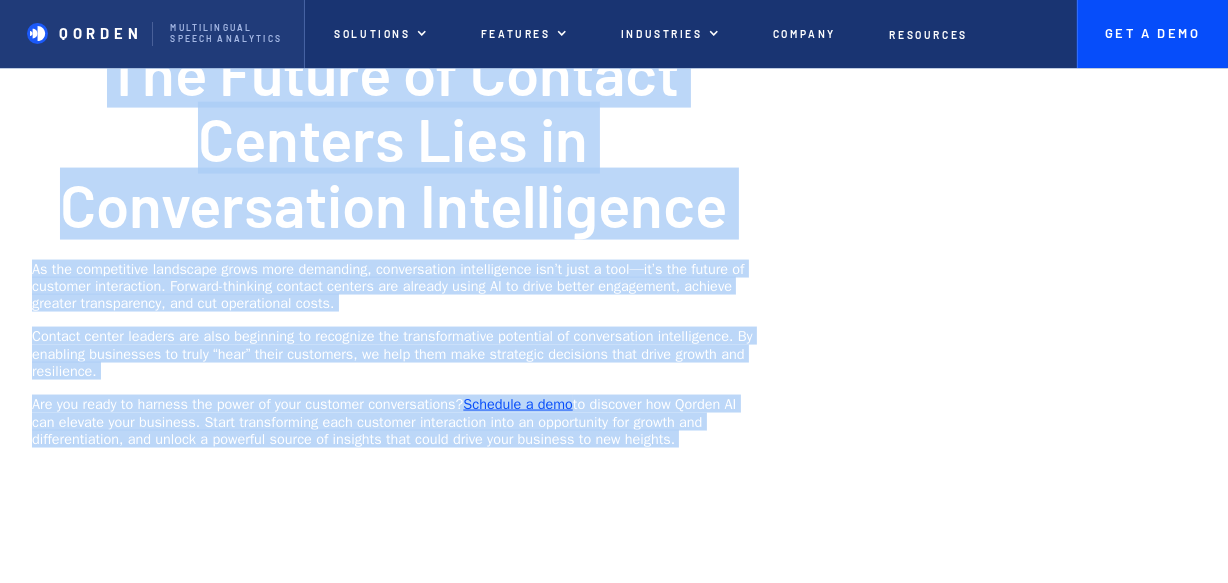 scroll, scrollTop: 3166, scrollLeft: 0, axis: vertical 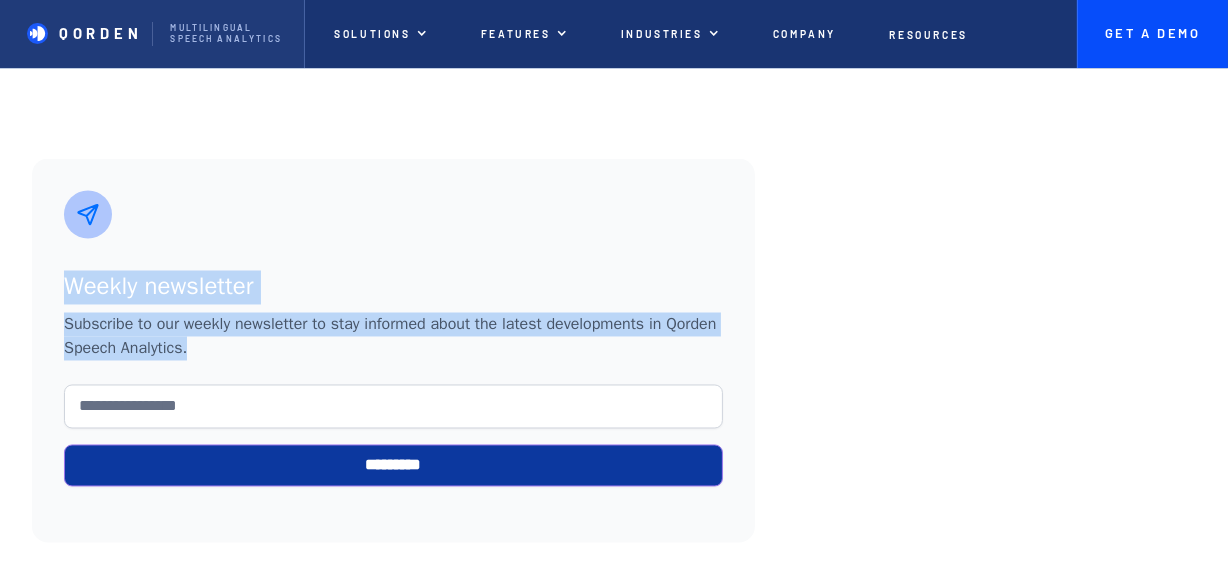 drag, startPoint x: 195, startPoint y: 276, endPoint x: 880, endPoint y: 367, distance: 691.01807 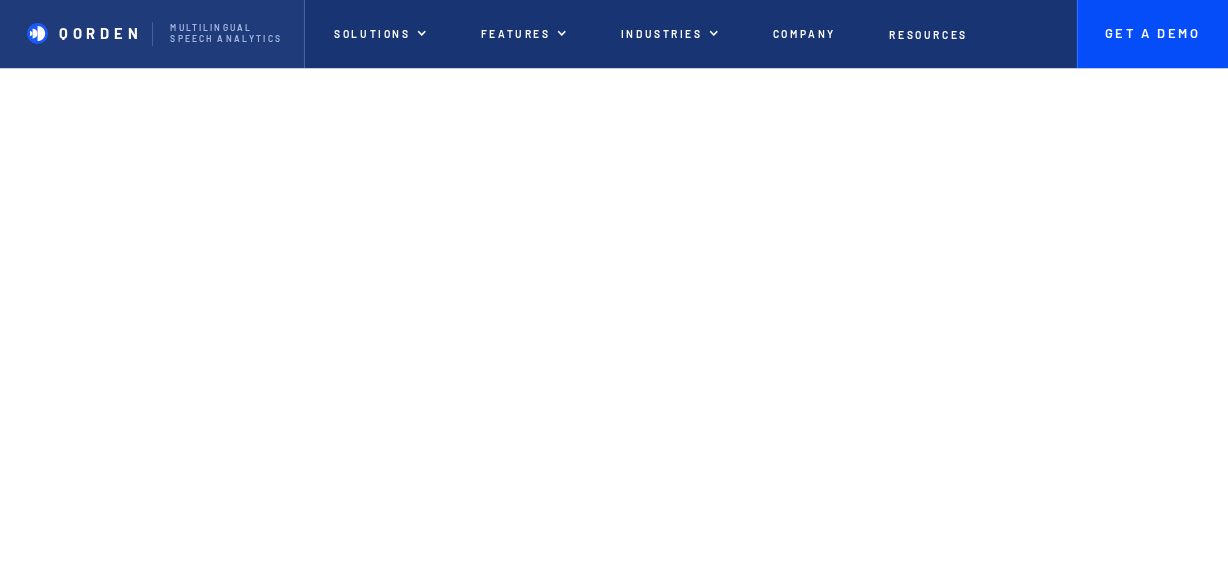scroll, scrollTop: 984, scrollLeft: 0, axis: vertical 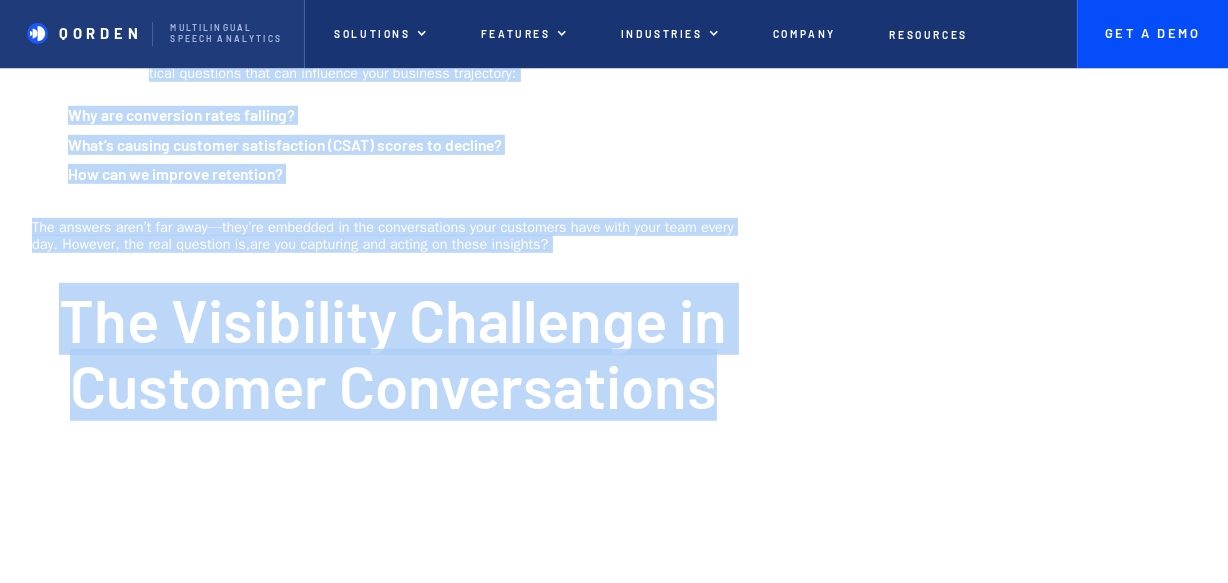 drag, startPoint x: 289, startPoint y: 143, endPoint x: 146, endPoint y: 133, distance: 143.34923 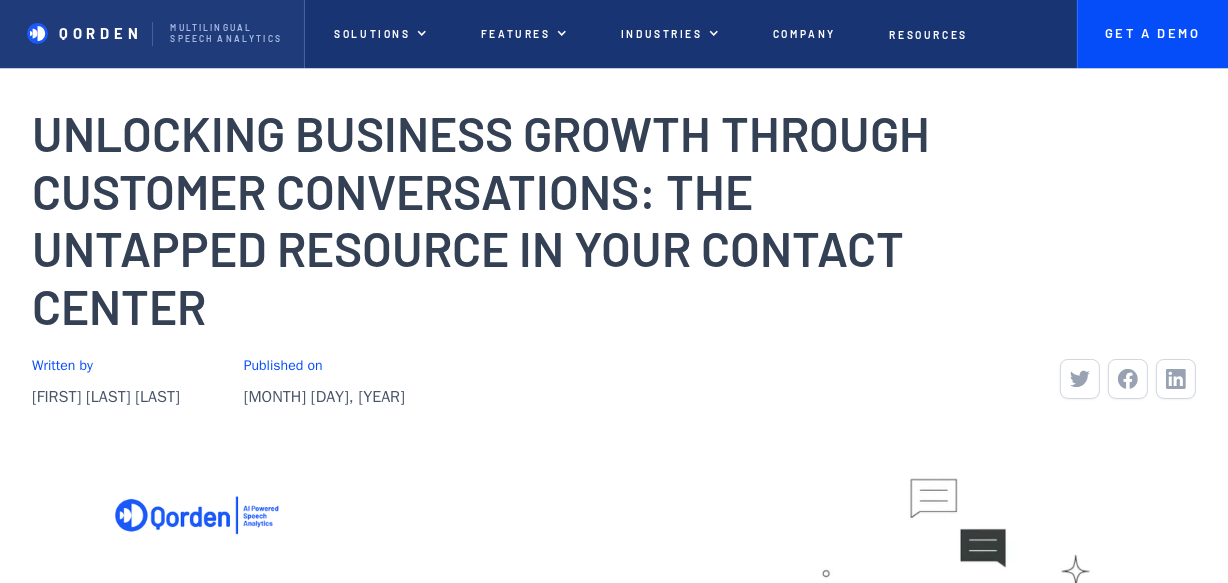 scroll, scrollTop: 0, scrollLeft: 0, axis: both 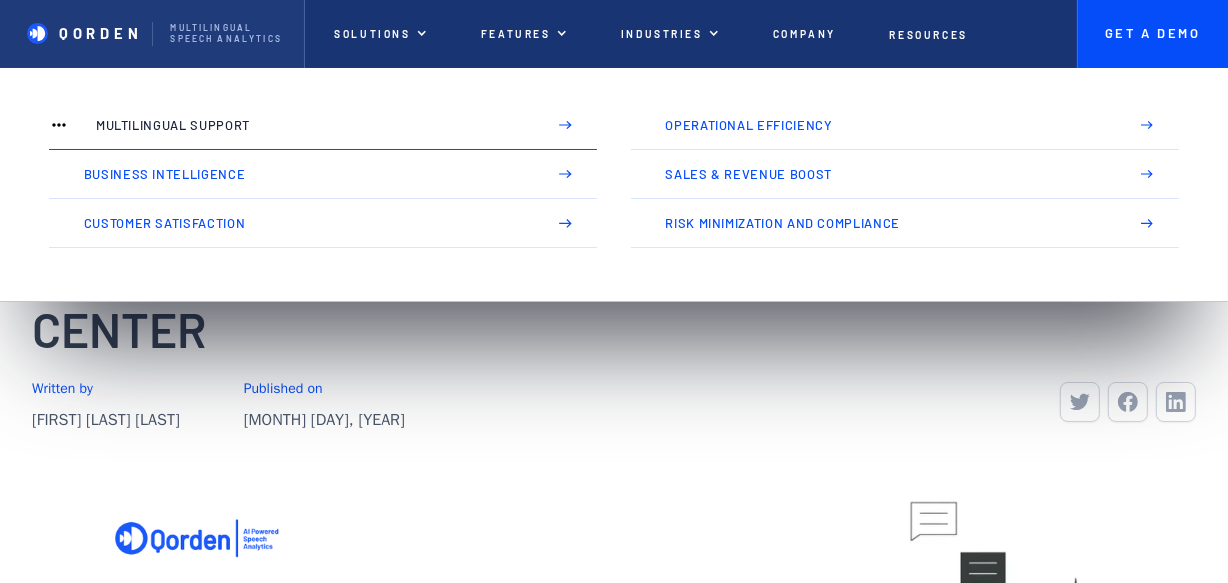 click on "We’ve just launched a new feature! Check out the  new dashboard . QORDEN Multilingual Speech analytics Solutions Solutions Other templates Purchase template Multilingual Support Operational Efficiency Business Intelligence Sales & Revenue Boost  Customer Satisfaction  Risk Minimization and Compliance  Features Services More about services Auto Call Summary Auto Coaching  Holistic Reporting Multilingual Realtime Quality Assurance  Post Call Analytics Customizable Configuration Security Auto Call Summary Auto Coaching  Customizable Configuration Holistic Reporting Multilingual Post Call Analytics Realtime Quality Assurance  Security Other templates Purchase template Auto Call Summary Auto Coaching  Holistic Reporting Multilingual Realtime Quality Assurance  Post Call Analytics Customizable Configuration Security Industries Our realized projects Your home could be a piece of art that is remembered in this city throughout time. All projects Collections Healthcare Banking Insurance Retail BPOs  Services Banking" at bounding box center (614, 2467) 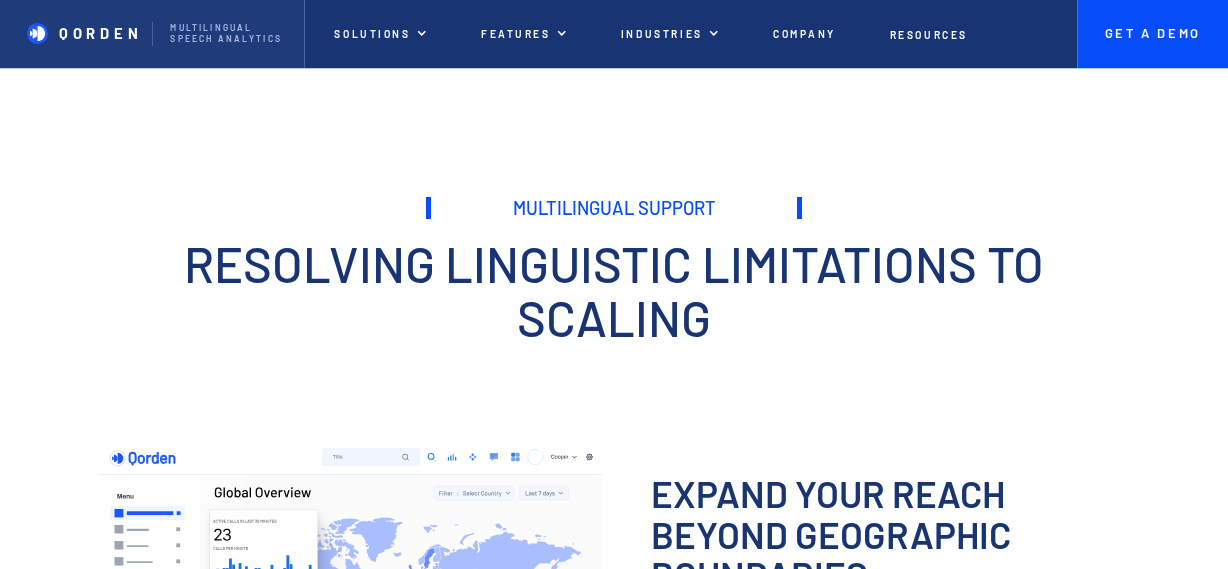 scroll, scrollTop: 0, scrollLeft: 0, axis: both 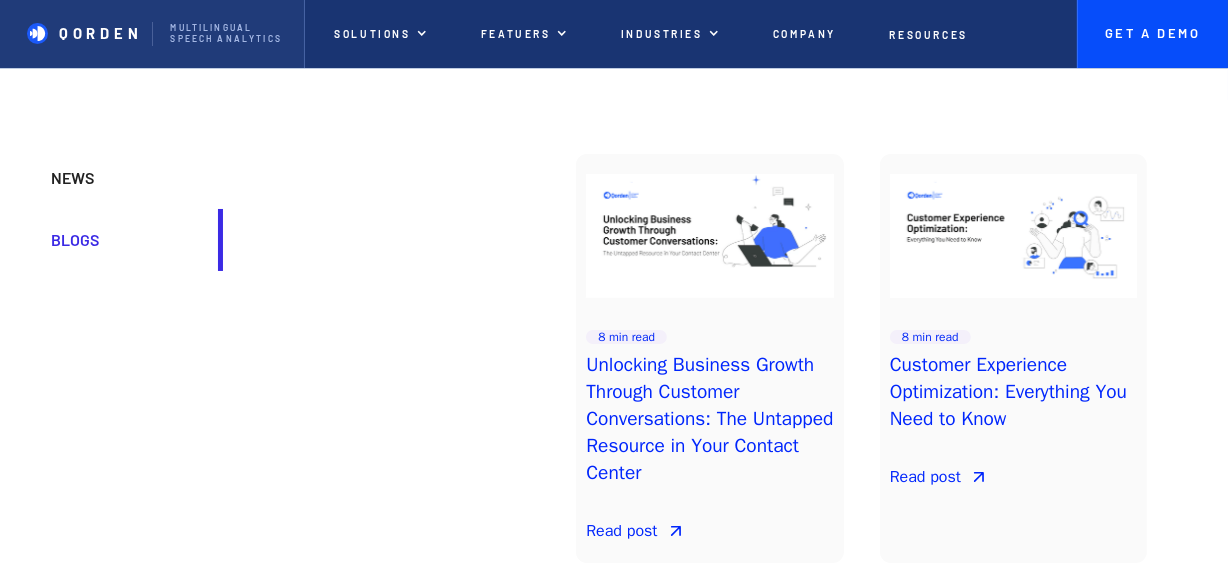 click on "NEWS" at bounding box center [124, 178] 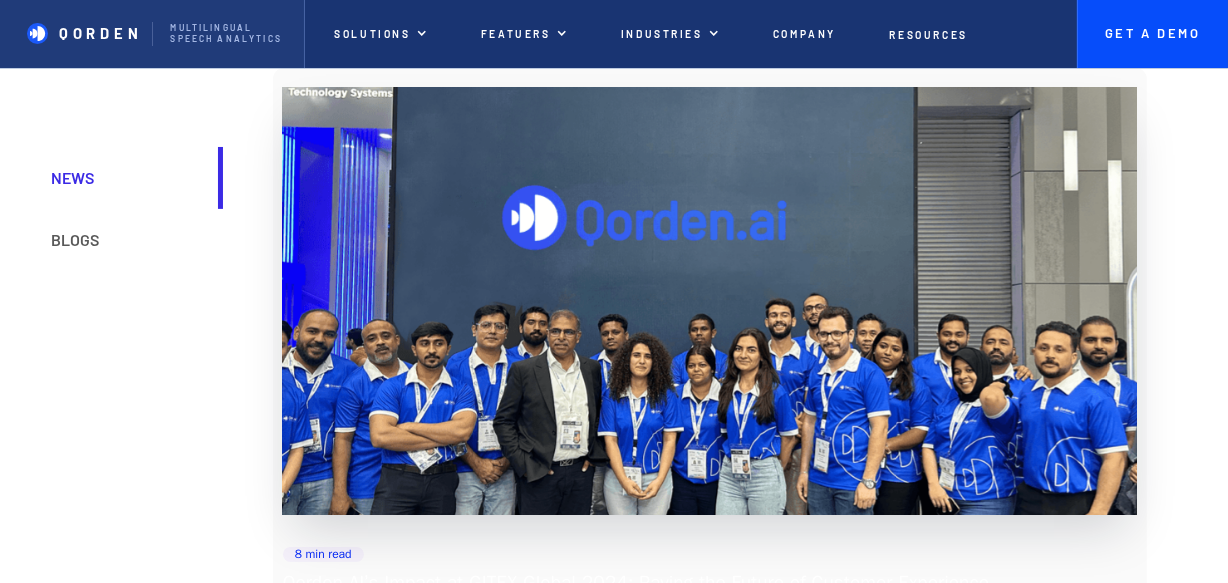 scroll, scrollTop: 0, scrollLeft: 0, axis: both 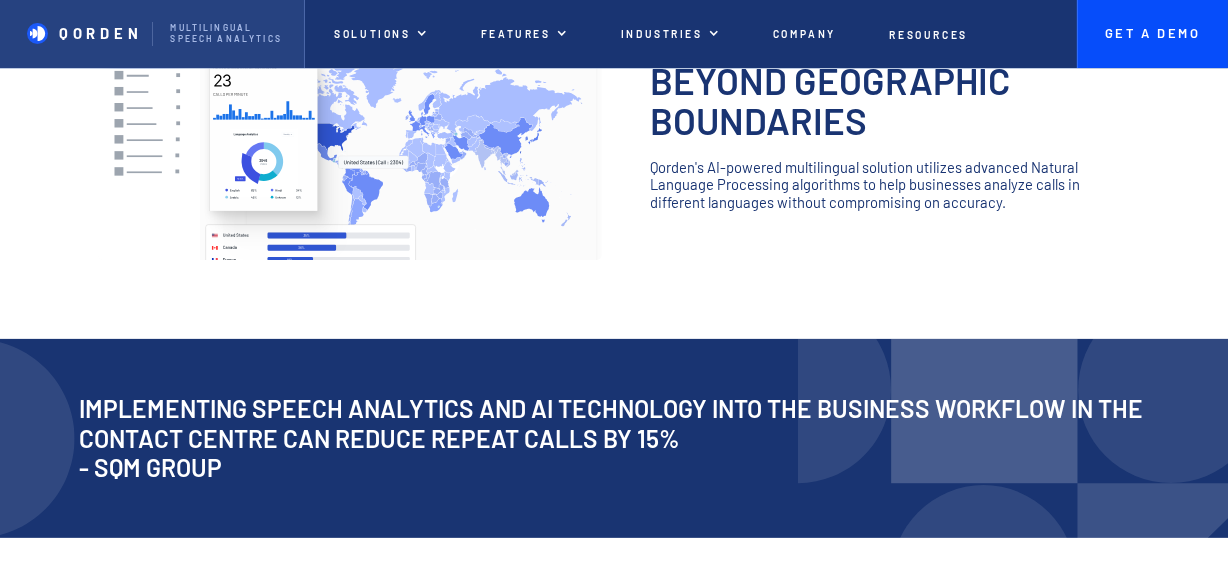 click on "QORDEN" at bounding box center (101, 34) 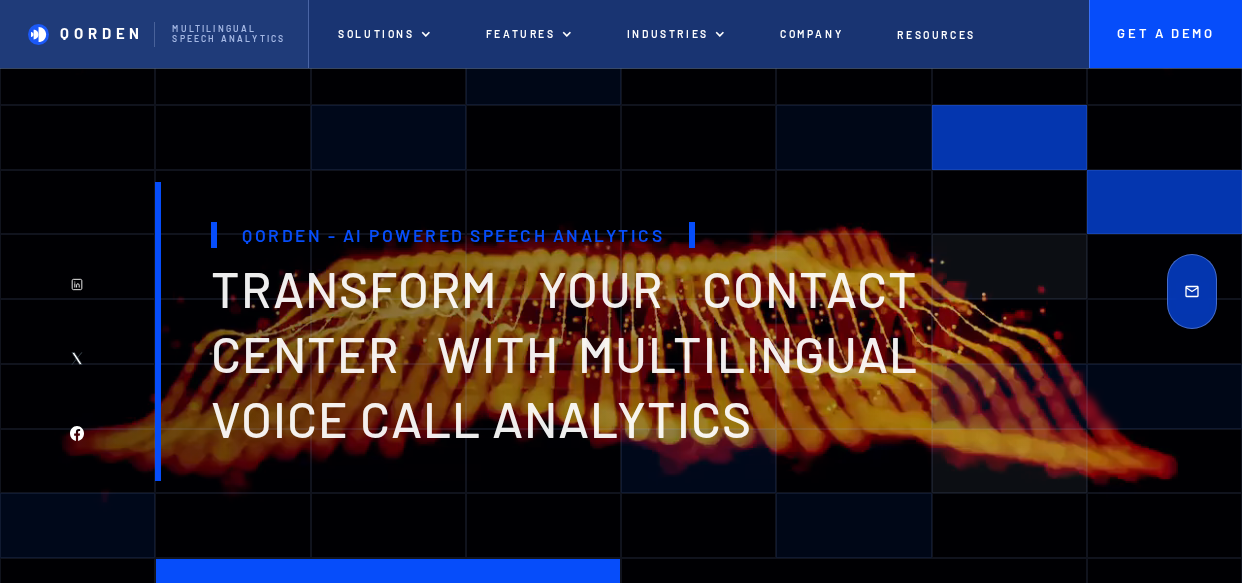 scroll, scrollTop: 0, scrollLeft: 0, axis: both 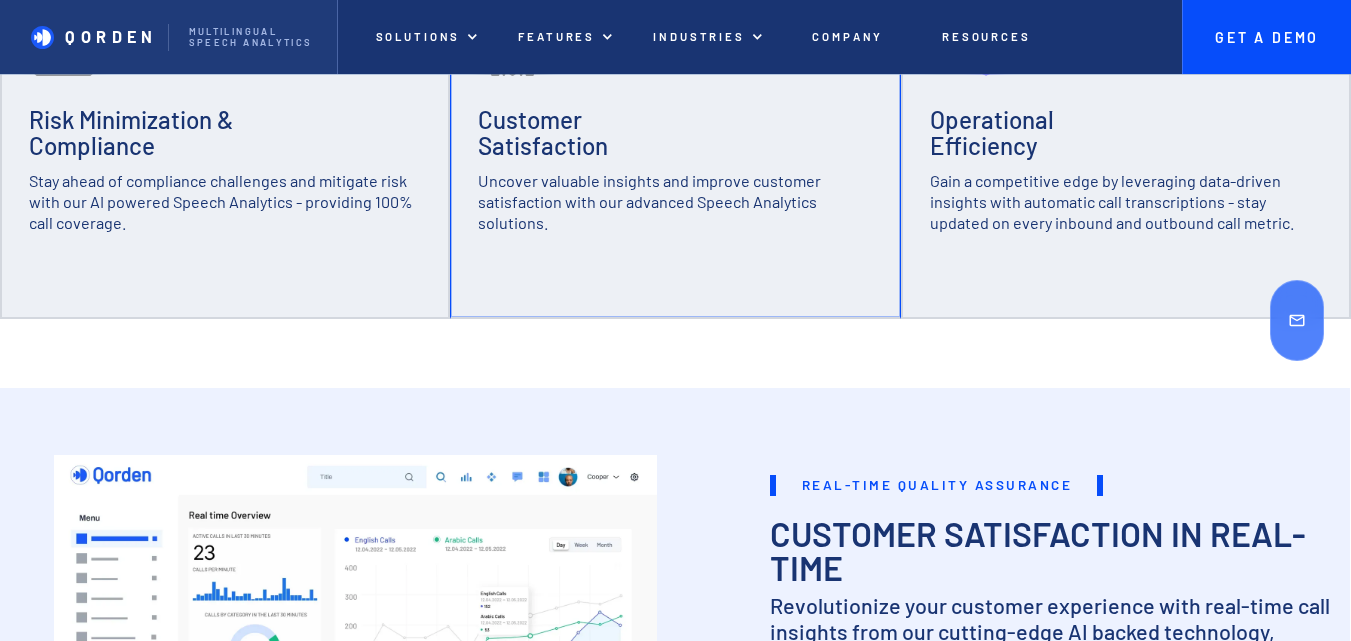click on "Qorden - AI Powered Speech Analytics  transform your contact center  with multilingual voice Call analytics Book a DEMO Explore Book a demo Risk Minimization &  Compliance Stay ahead of compliance challenges and mitigate risk with our AI powered Speech Analytics - providing 100% call coverage. Customer  Satisfaction Uncover valuable insights and improve customer satisfaction with our advanced Speech Analytics solutions. Operational  Efficiency Gain a competitive edge by leveraging data-driven insights with automatic call transcriptions - stay updated on every inbound and outbound call metric.  REAL-TIME QUALITY ASSURANCE Customer Satisfaction in Real-Time Revolutionize your customer experience with real-time call insights from our cutting-edge AI backed technology, enabling: Advanced semantic analysis to gauge customer interactions in real-time Live feedback and alerts to help you respond to customer needs immediately Equip agents with words and phrases synchronous with stellar customer service Learn More" at bounding box center (675, 3585) 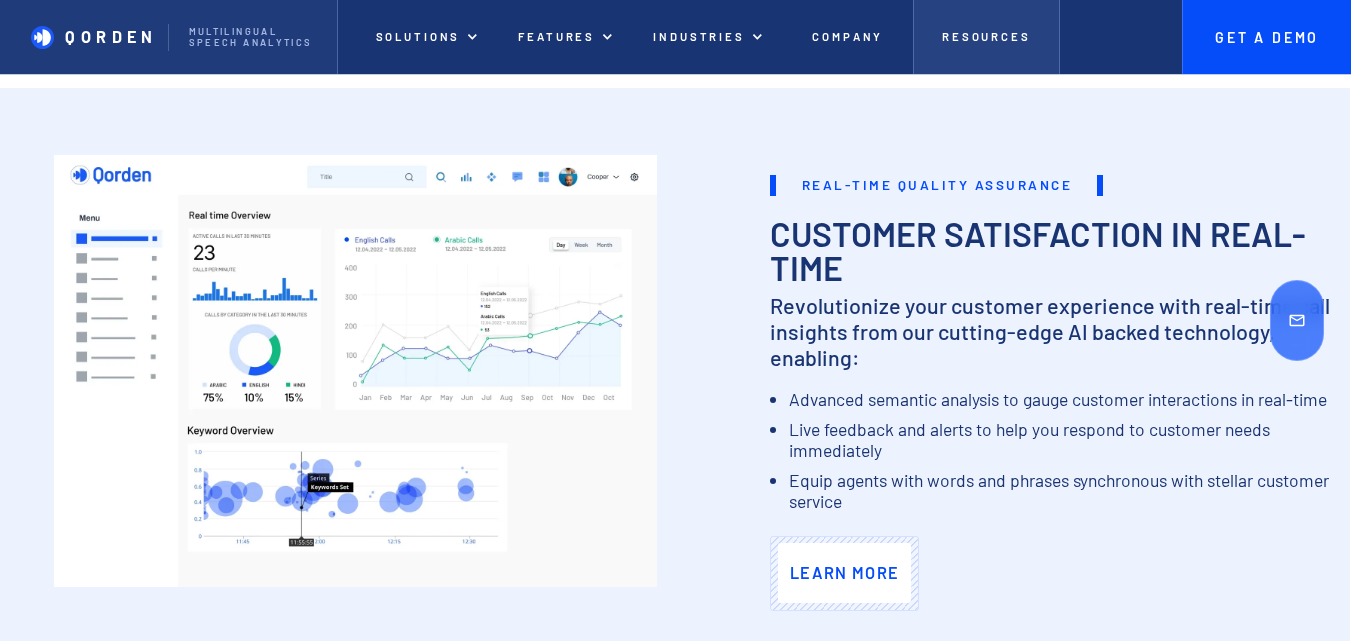 scroll, scrollTop: 700, scrollLeft: 0, axis: vertical 